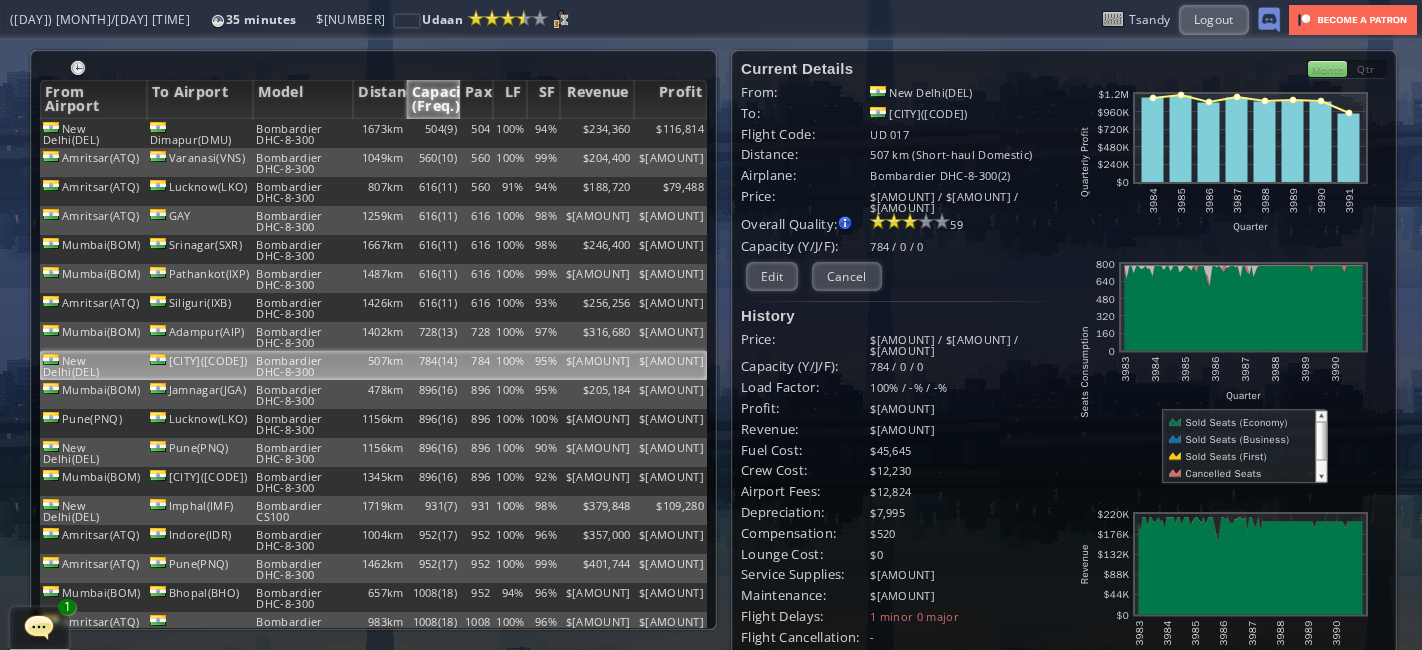 scroll, scrollTop: 0, scrollLeft: 0, axis: both 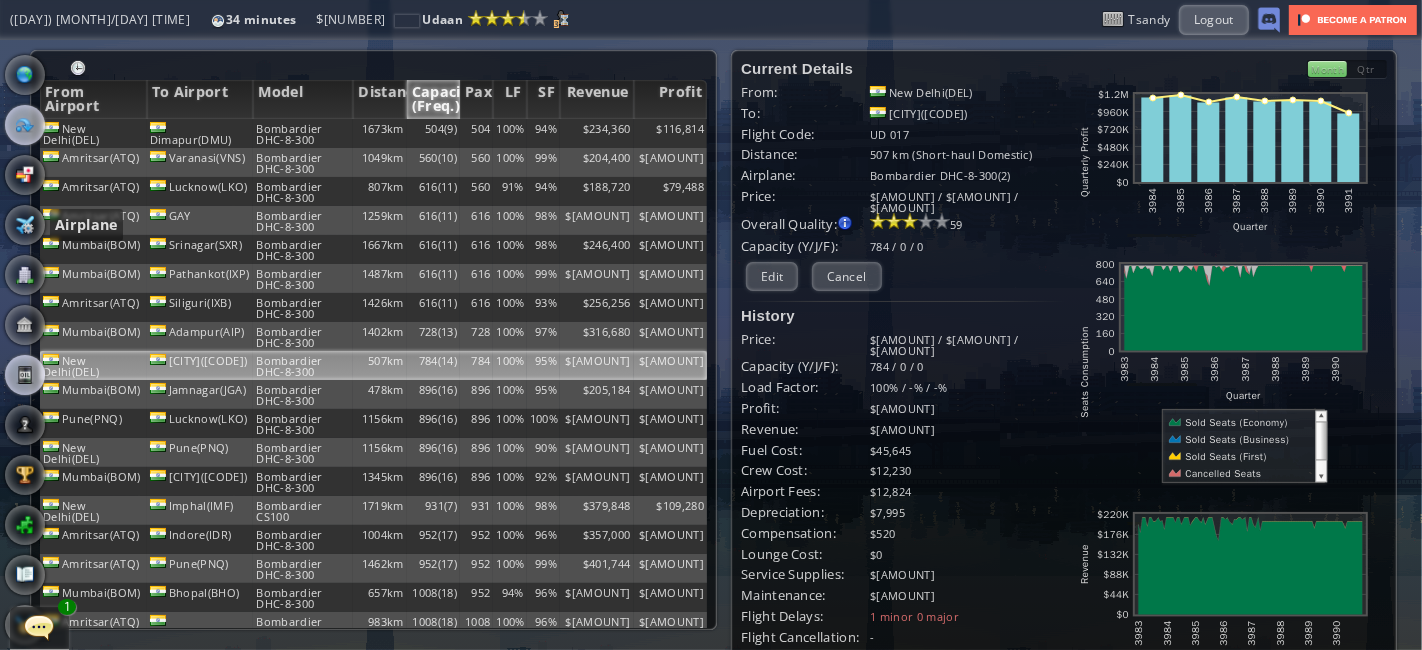 drag, startPoint x: 29, startPoint y: 217, endPoint x: 28, endPoint y: 356, distance: 139.0036 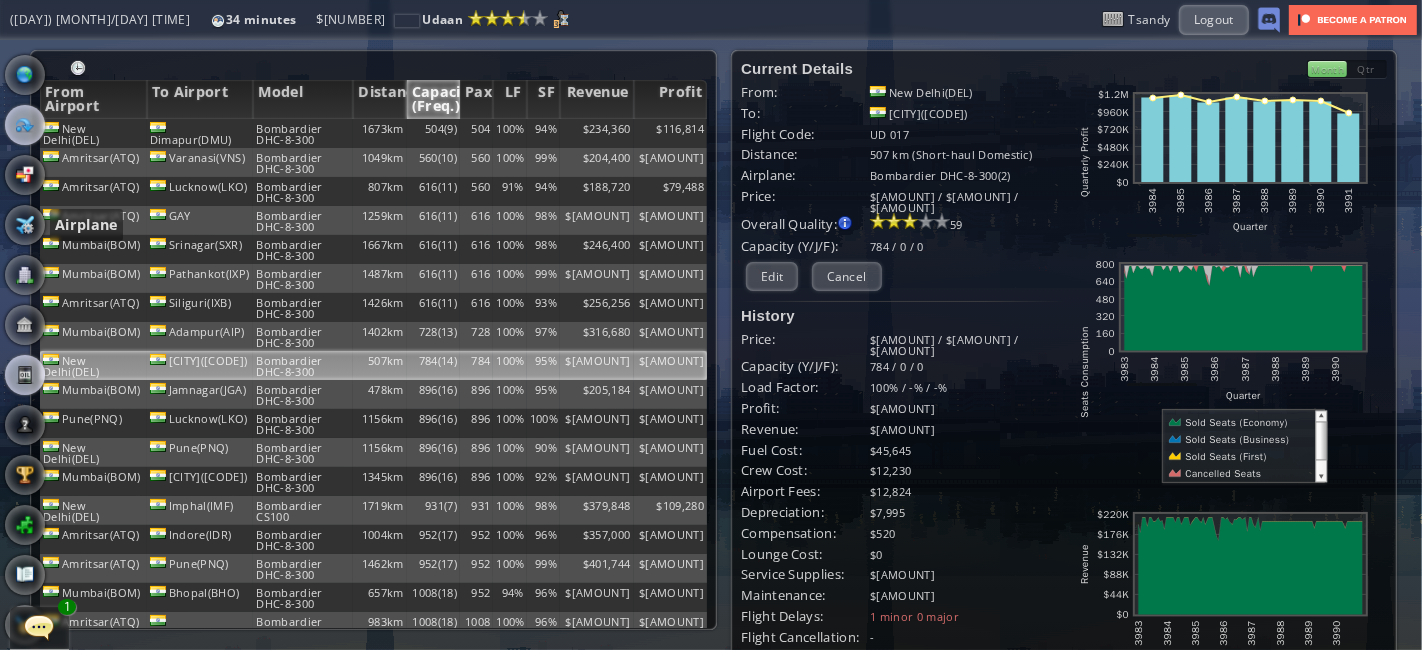 click at bounding box center (25, 225) 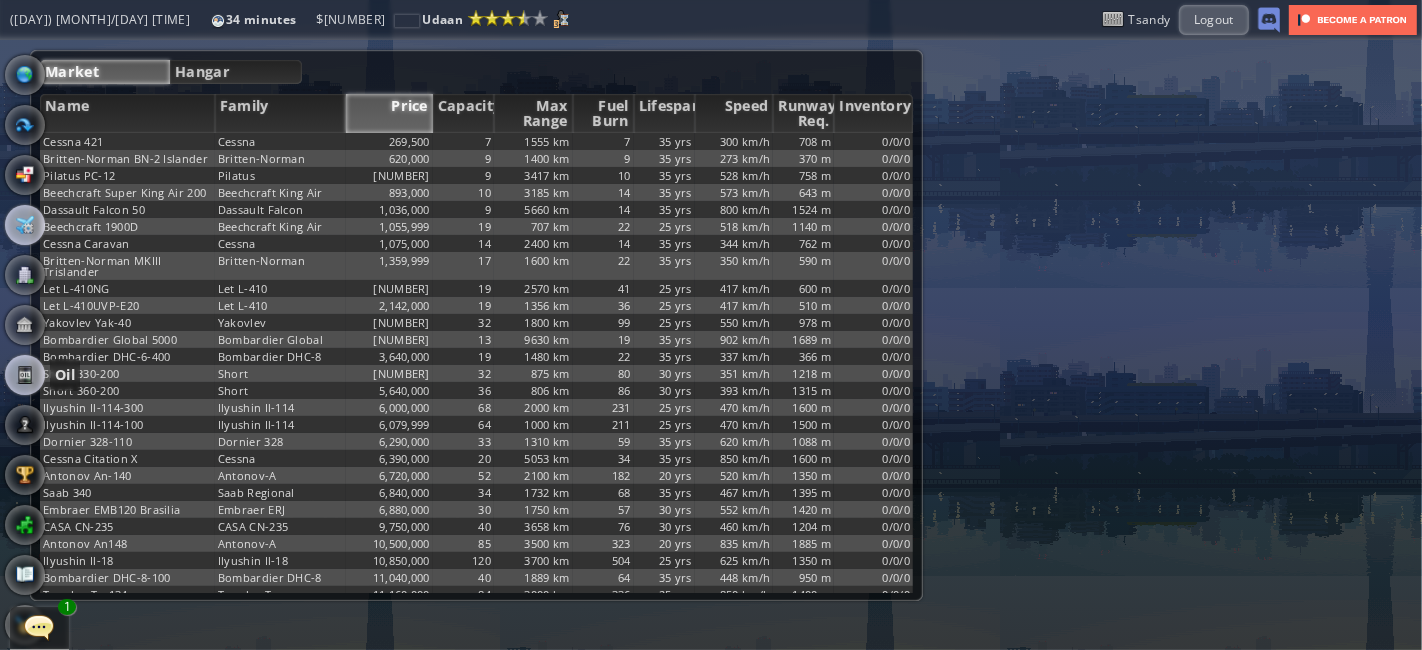 click at bounding box center (25, 375) 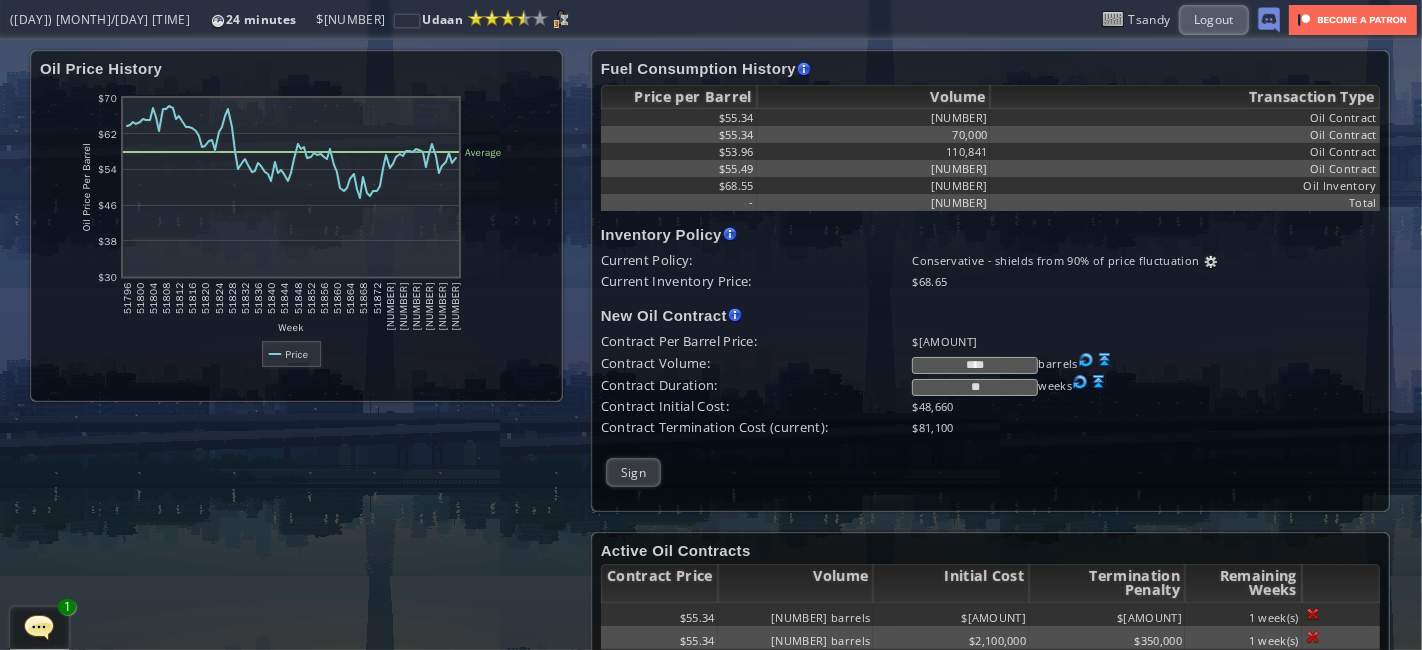 scroll, scrollTop: 74, scrollLeft: 0, axis: vertical 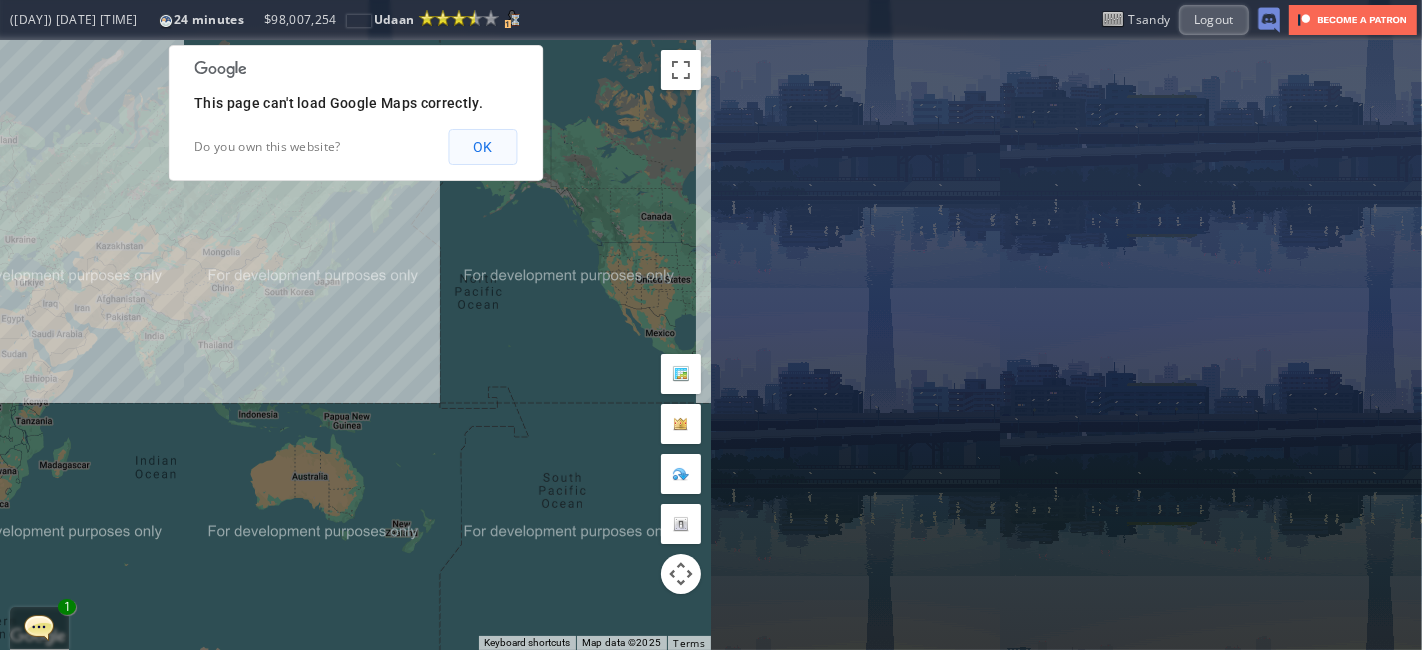 click on "OK" at bounding box center [482, 147] 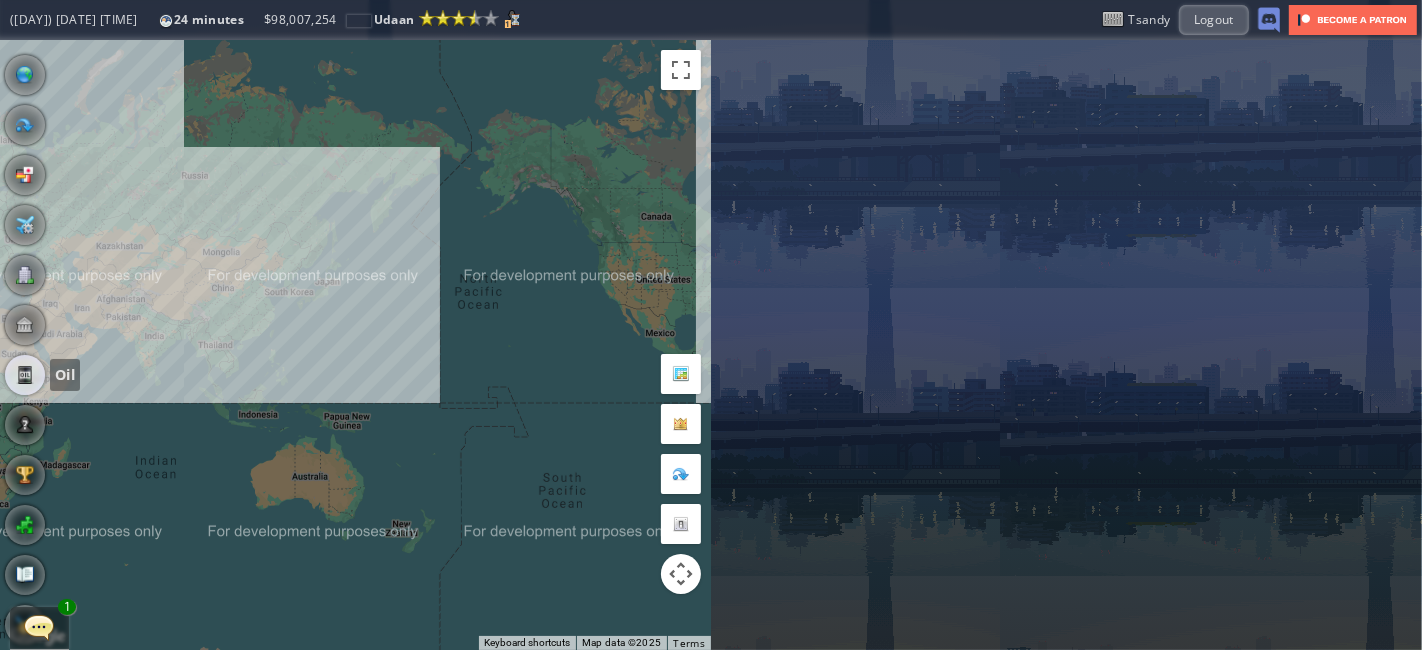 click at bounding box center (25, 375) 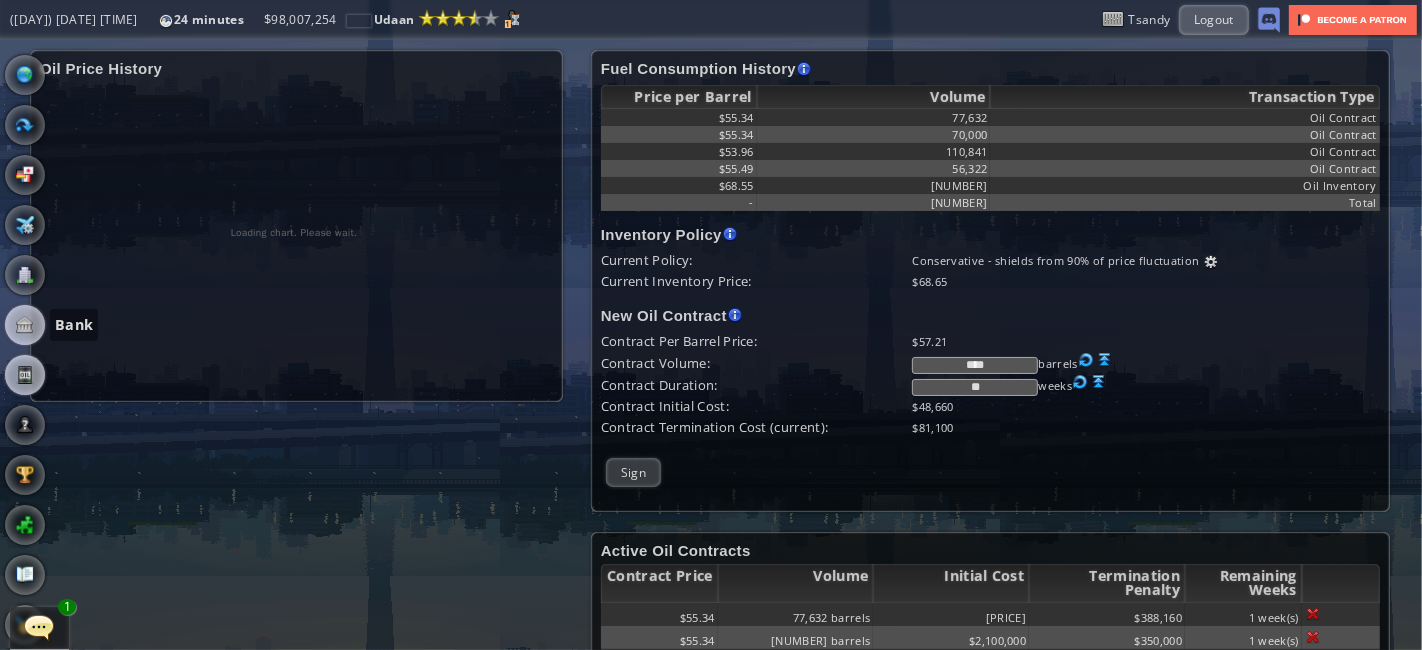 click at bounding box center (25, 325) 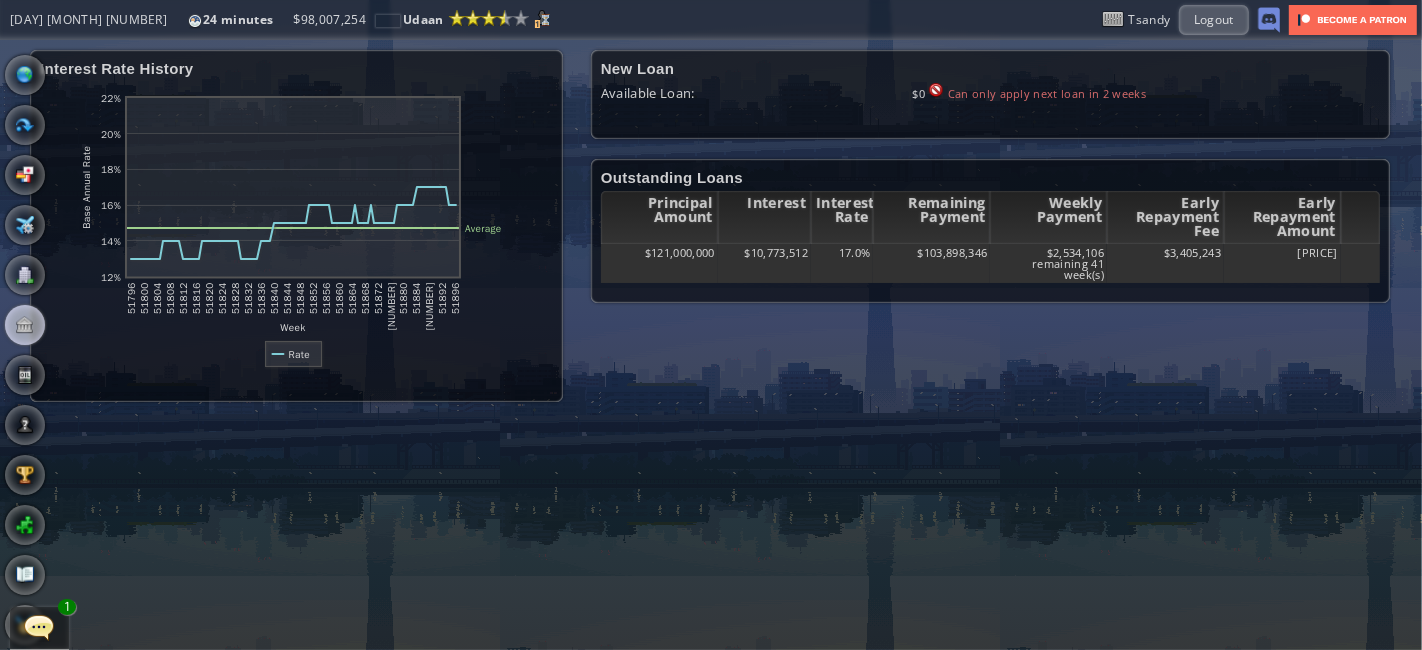 click on "Office" at bounding box center (25, 275) 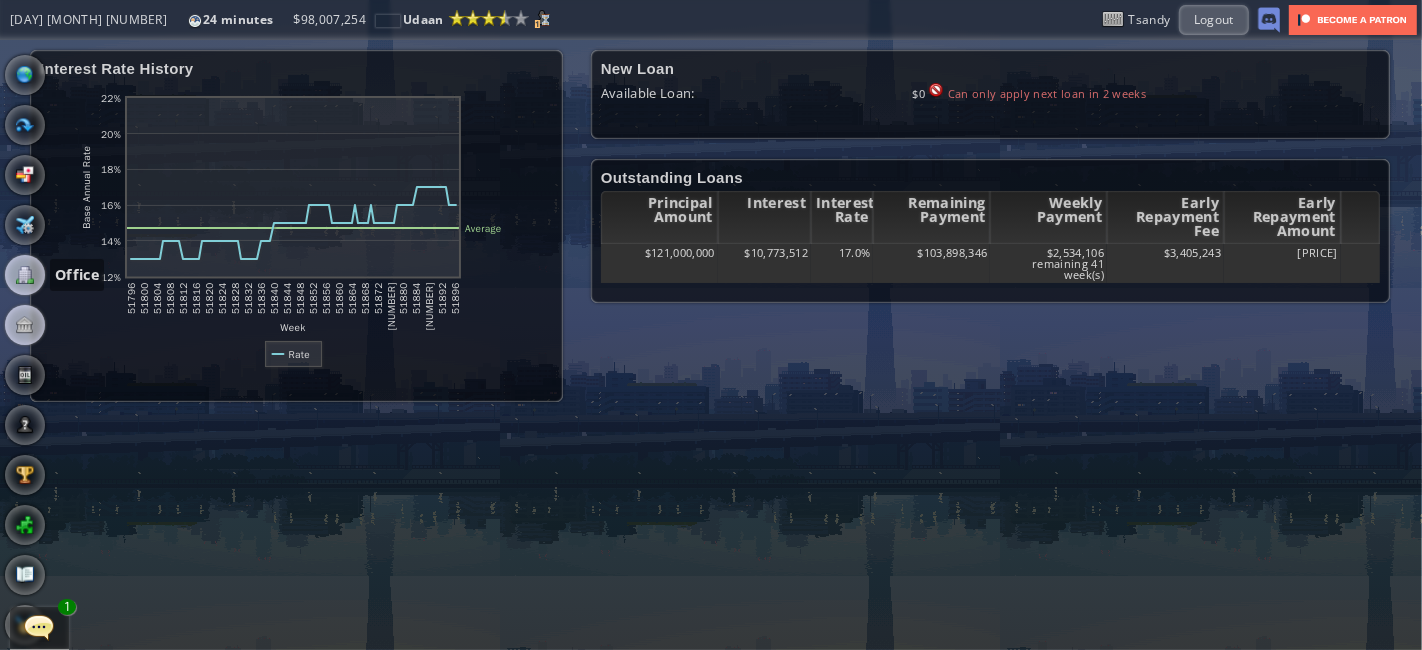 click at bounding box center (25, 275) 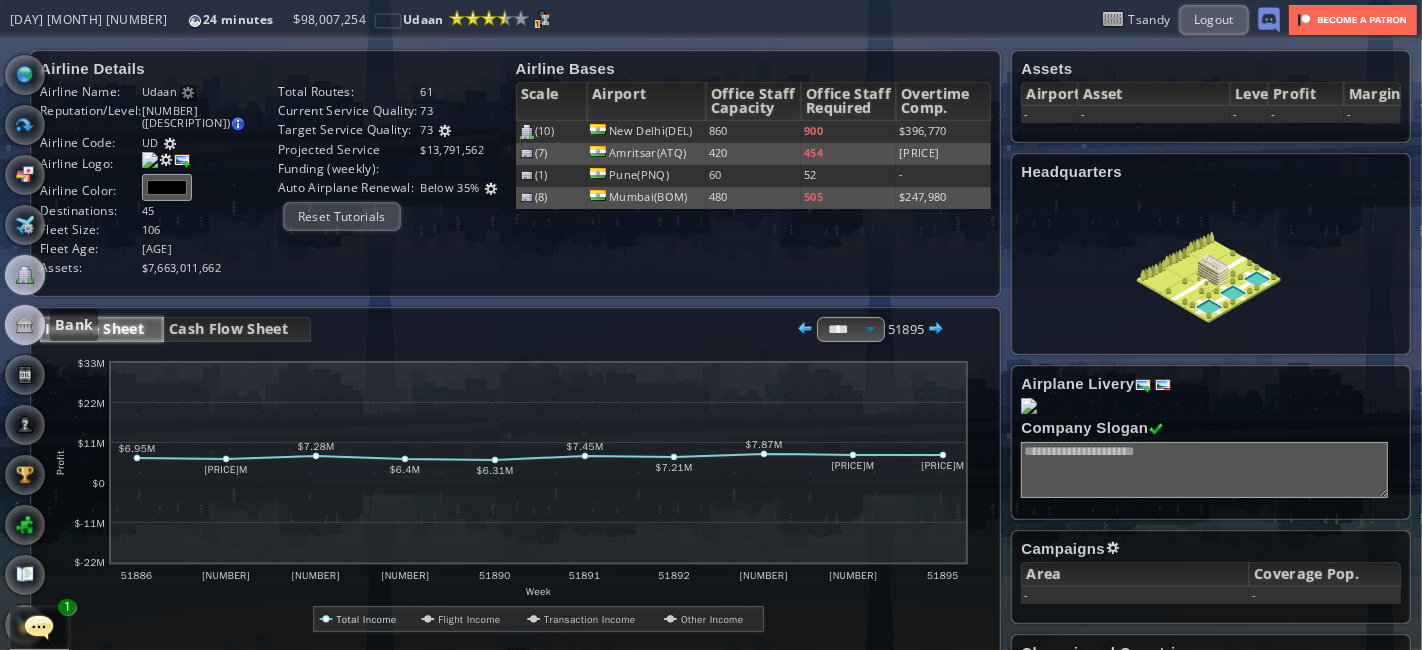 click at bounding box center (25, 325) 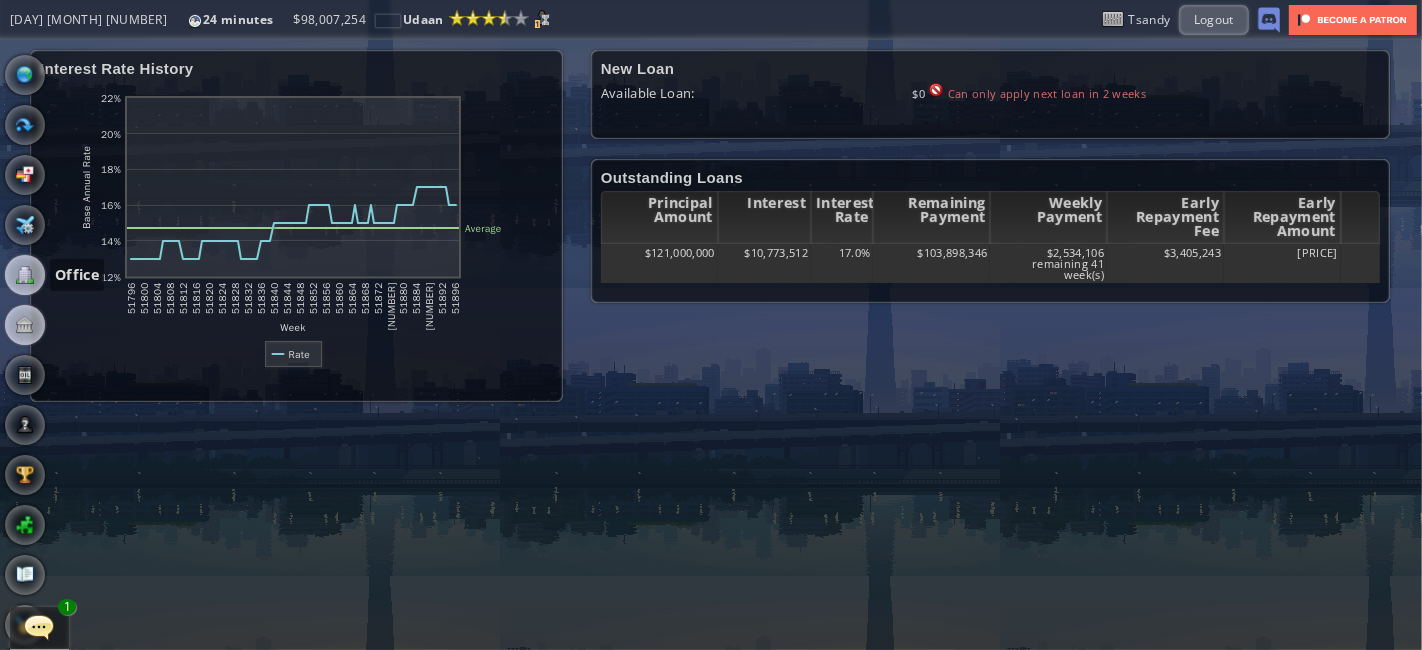 click at bounding box center [25, 275] 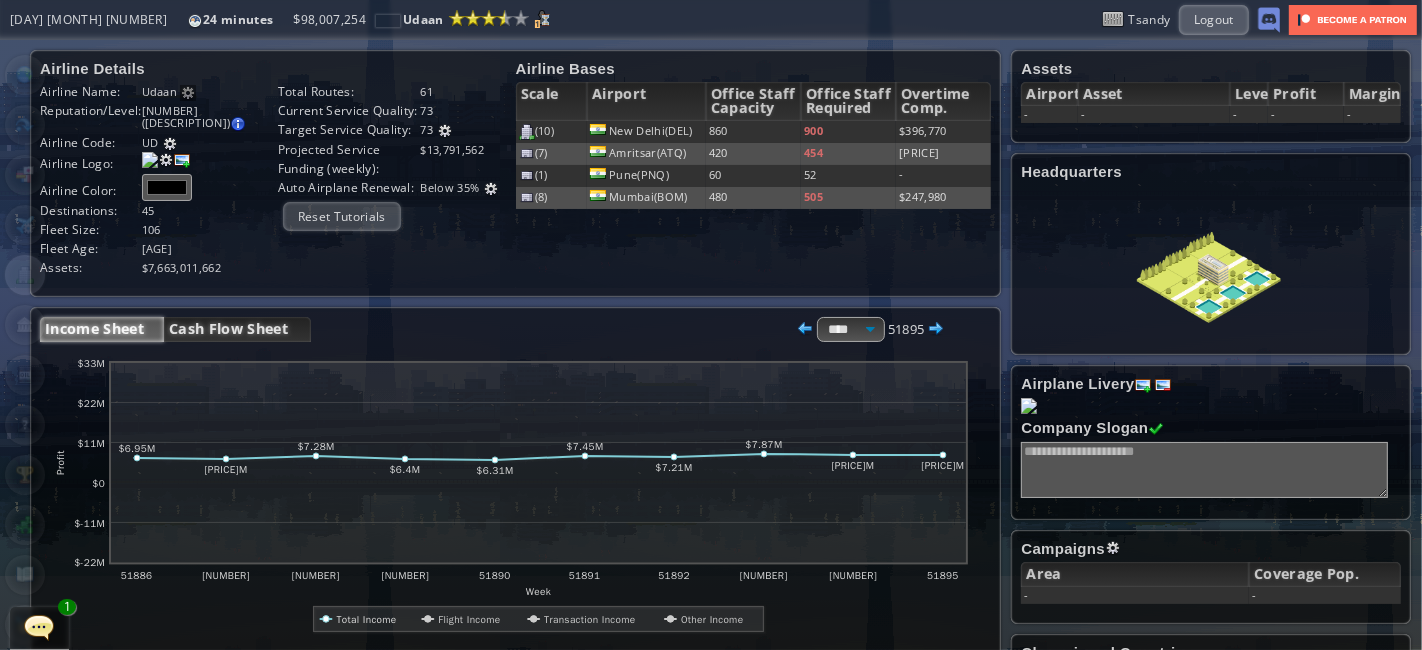 click on "Cash Flow Sheet" at bounding box center [237, 329] 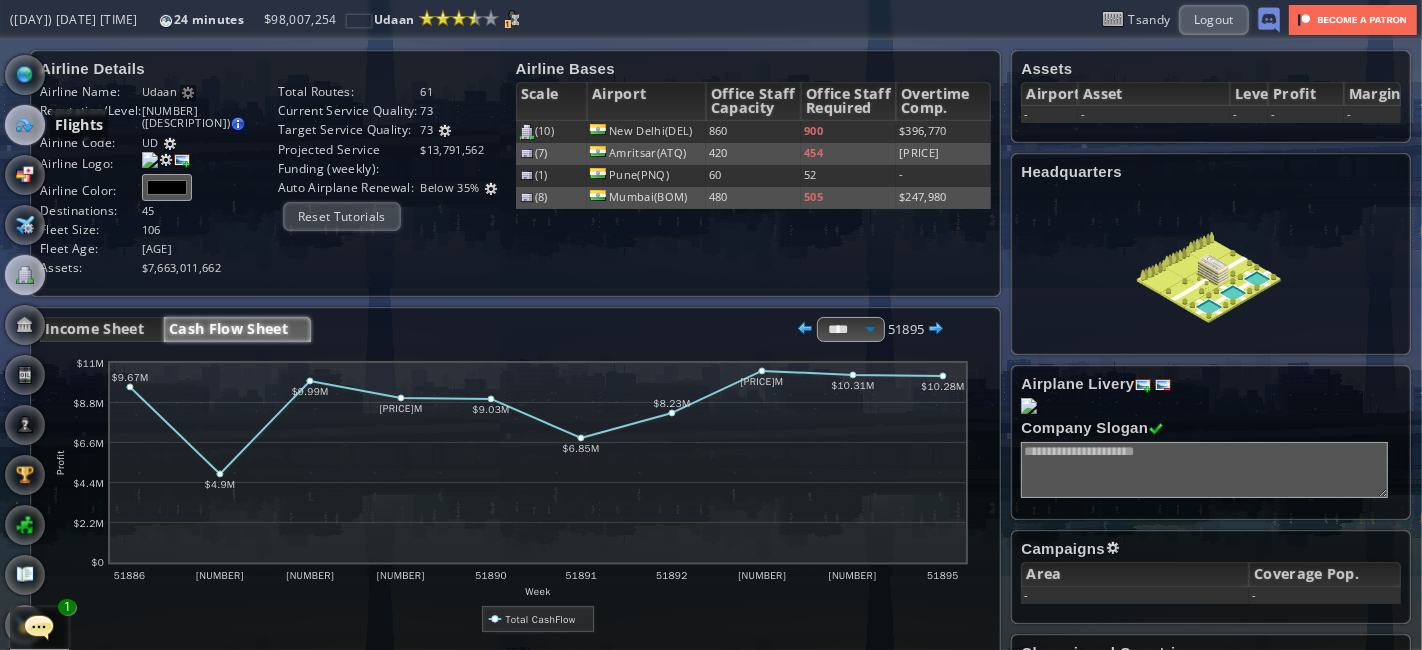 click at bounding box center [25, 125] 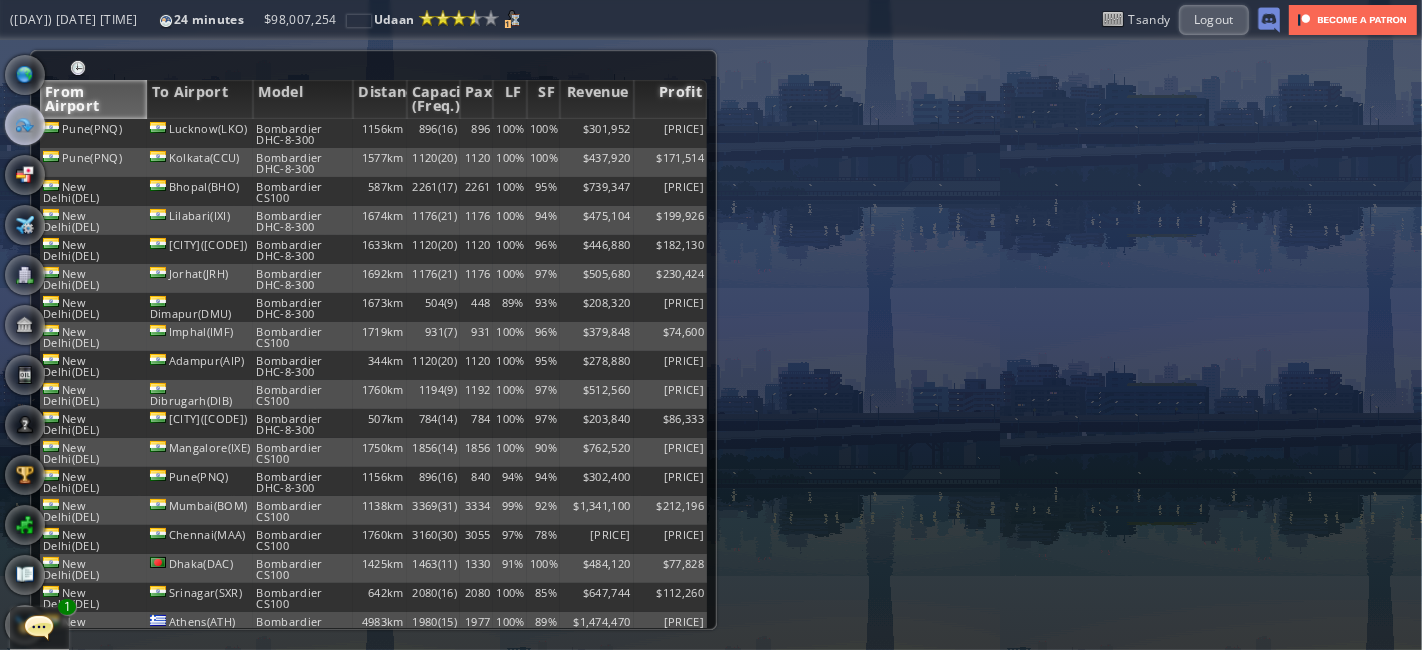 click on "Profit" at bounding box center [670, 99] 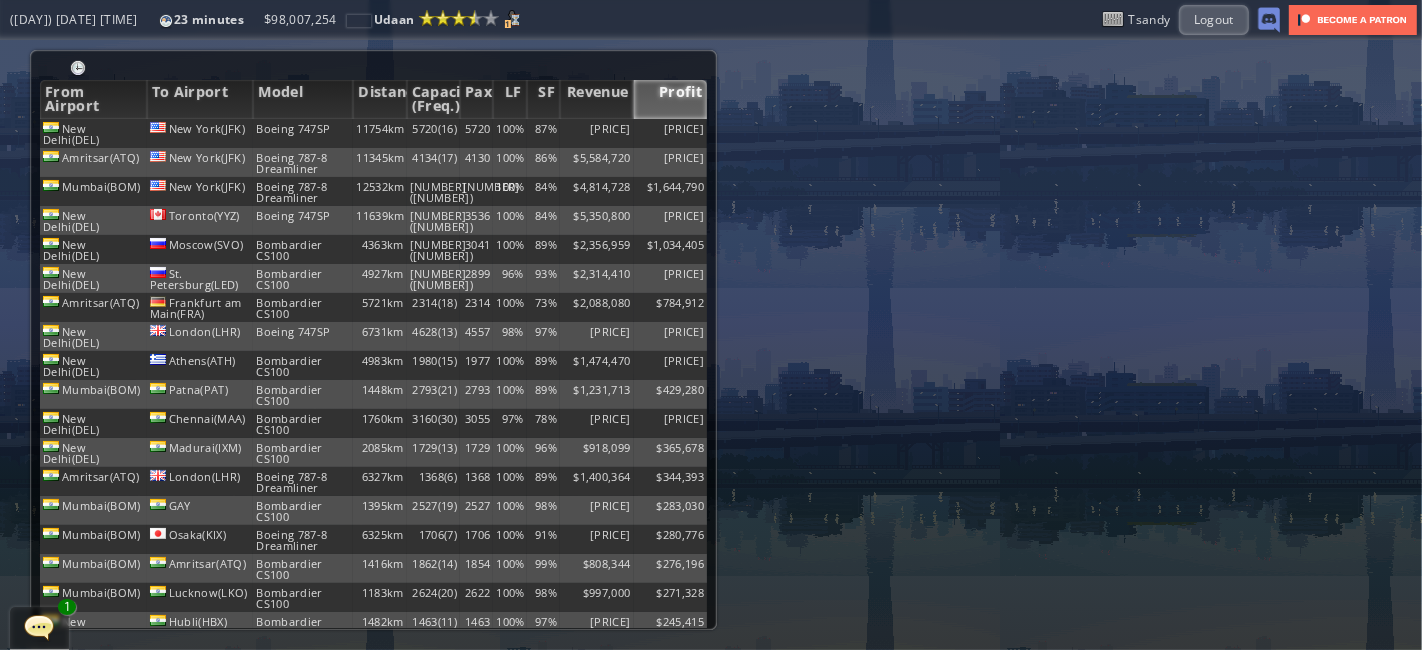 click at bounding box center (39, 627) 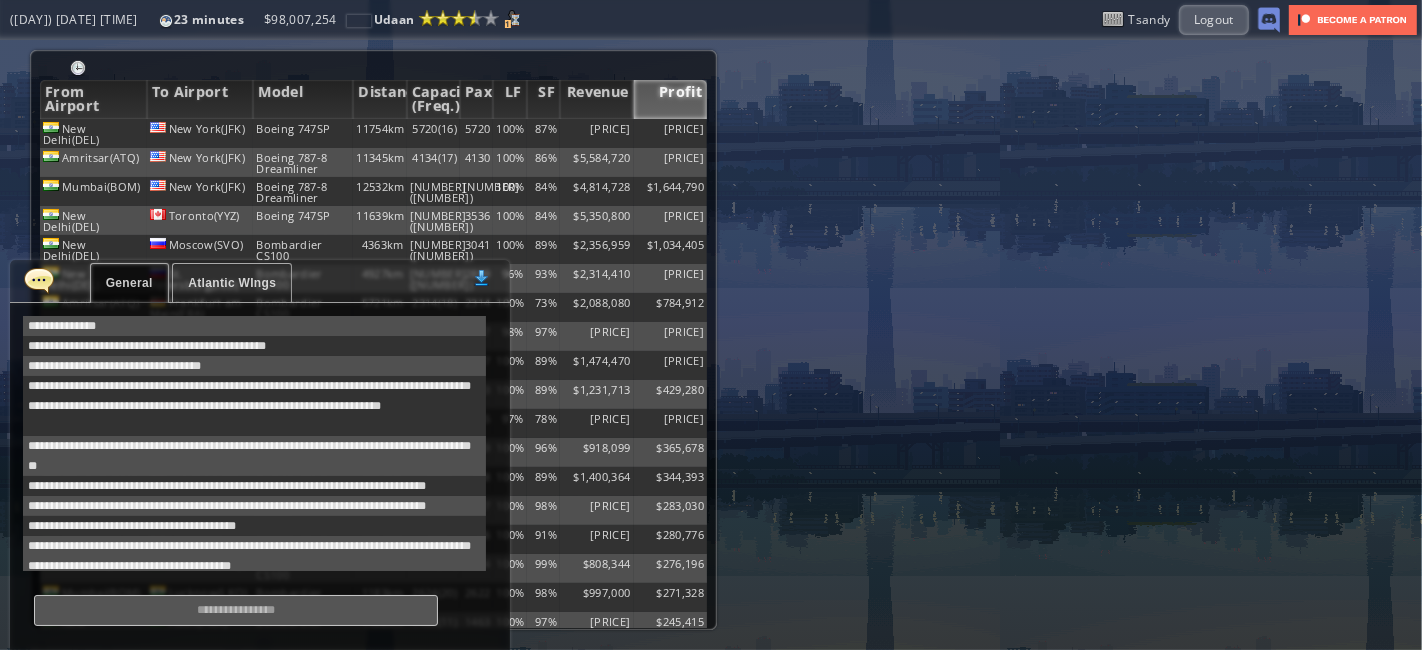 scroll, scrollTop: 477, scrollLeft: 0, axis: vertical 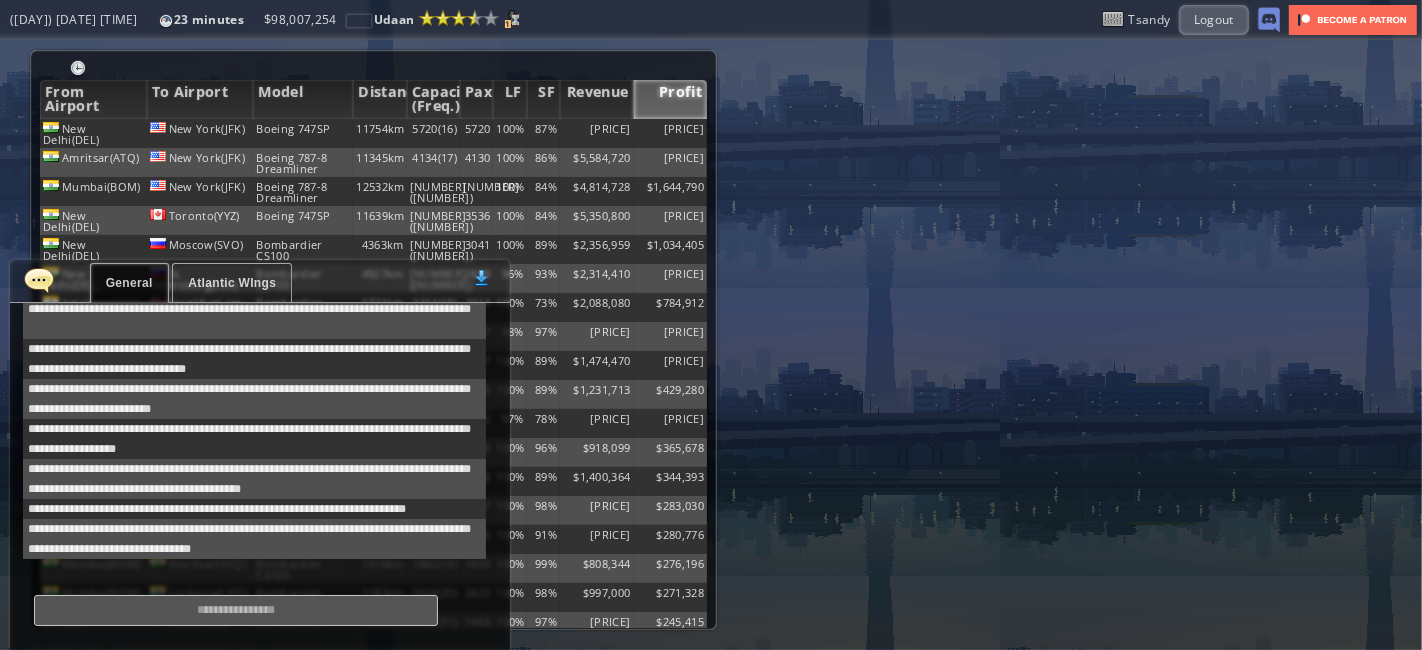 click at bounding box center [39, 280] 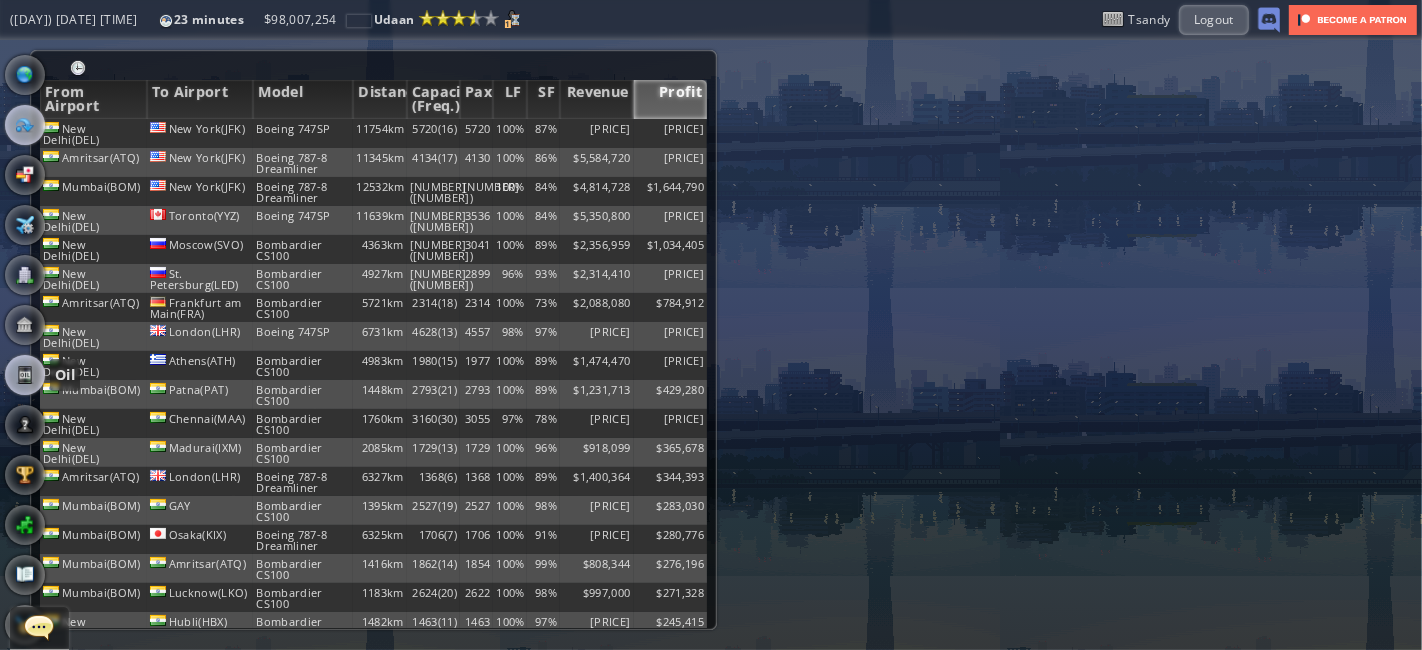click at bounding box center [25, 375] 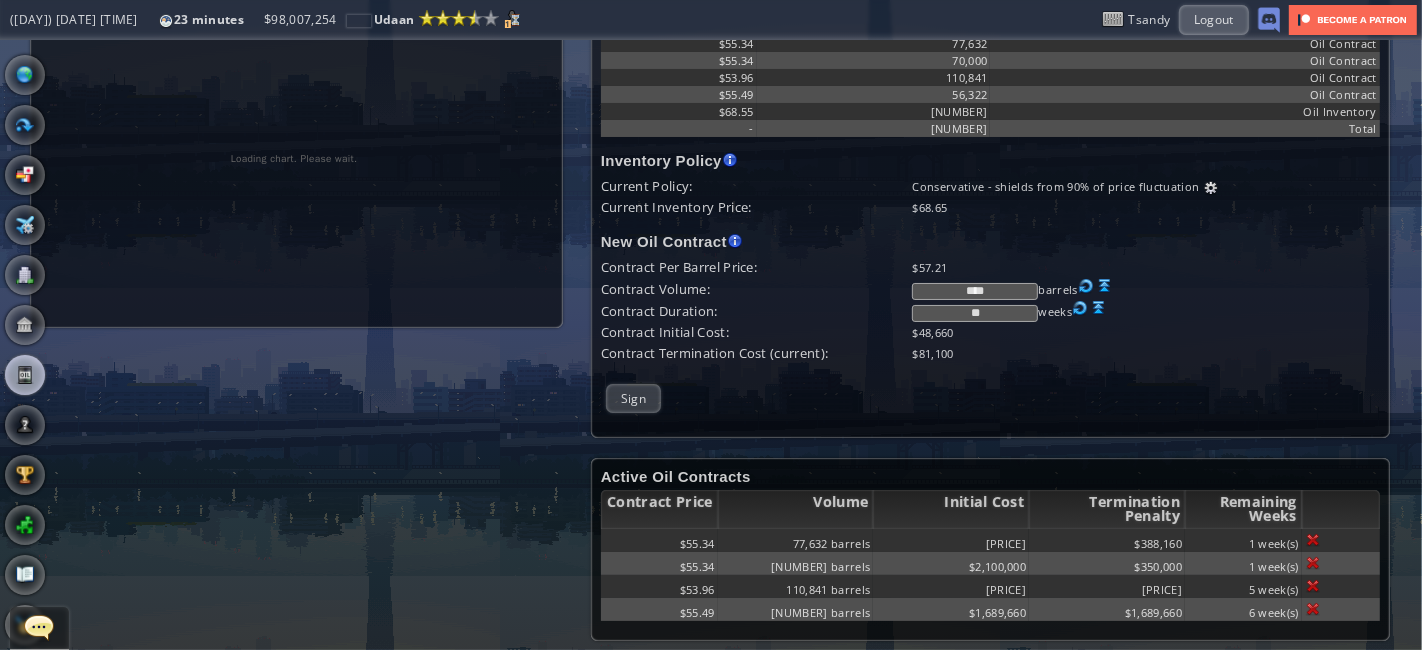 scroll, scrollTop: 0, scrollLeft: 0, axis: both 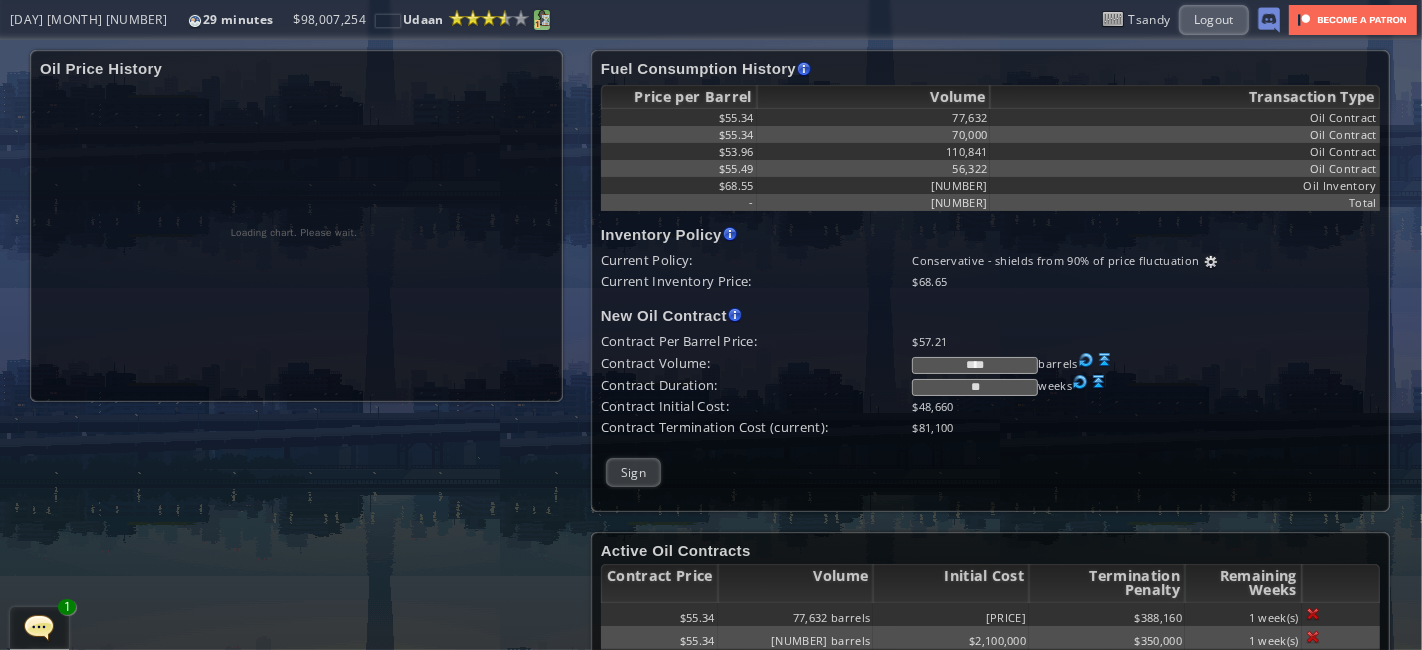 click on "1" at bounding box center (537, 24) 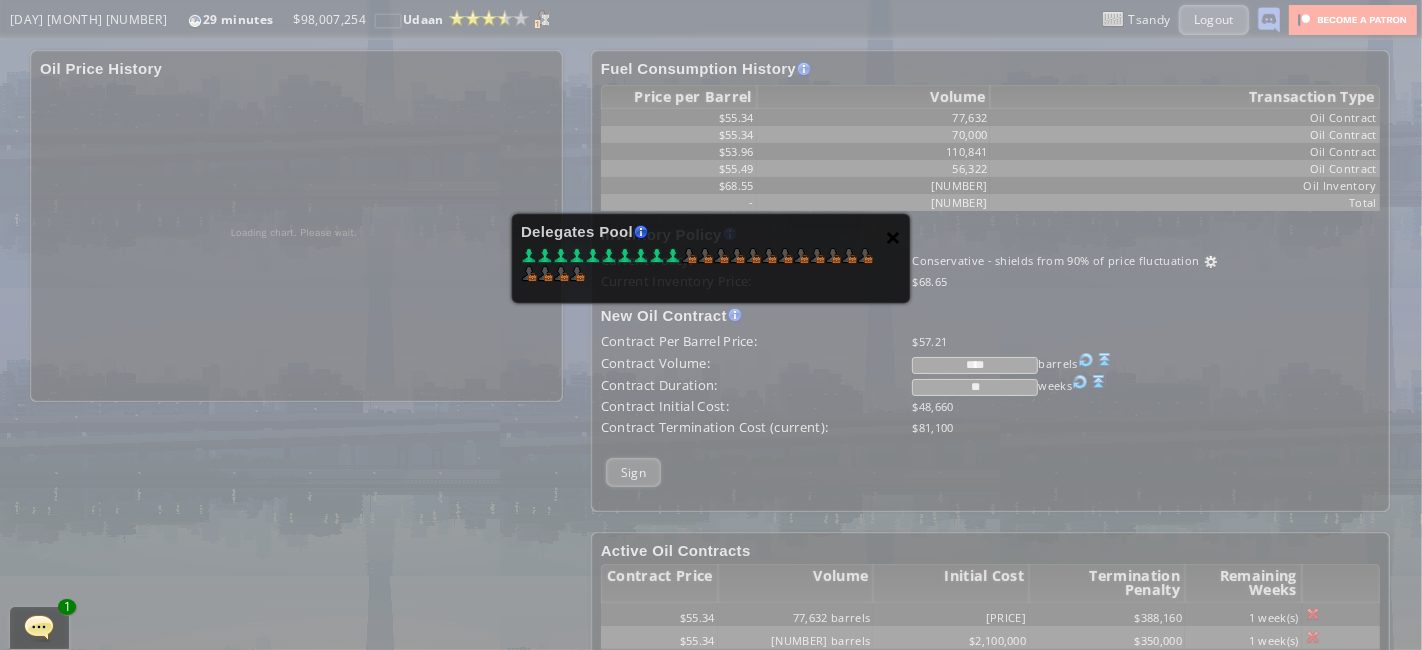 click on "×" at bounding box center [893, 237] 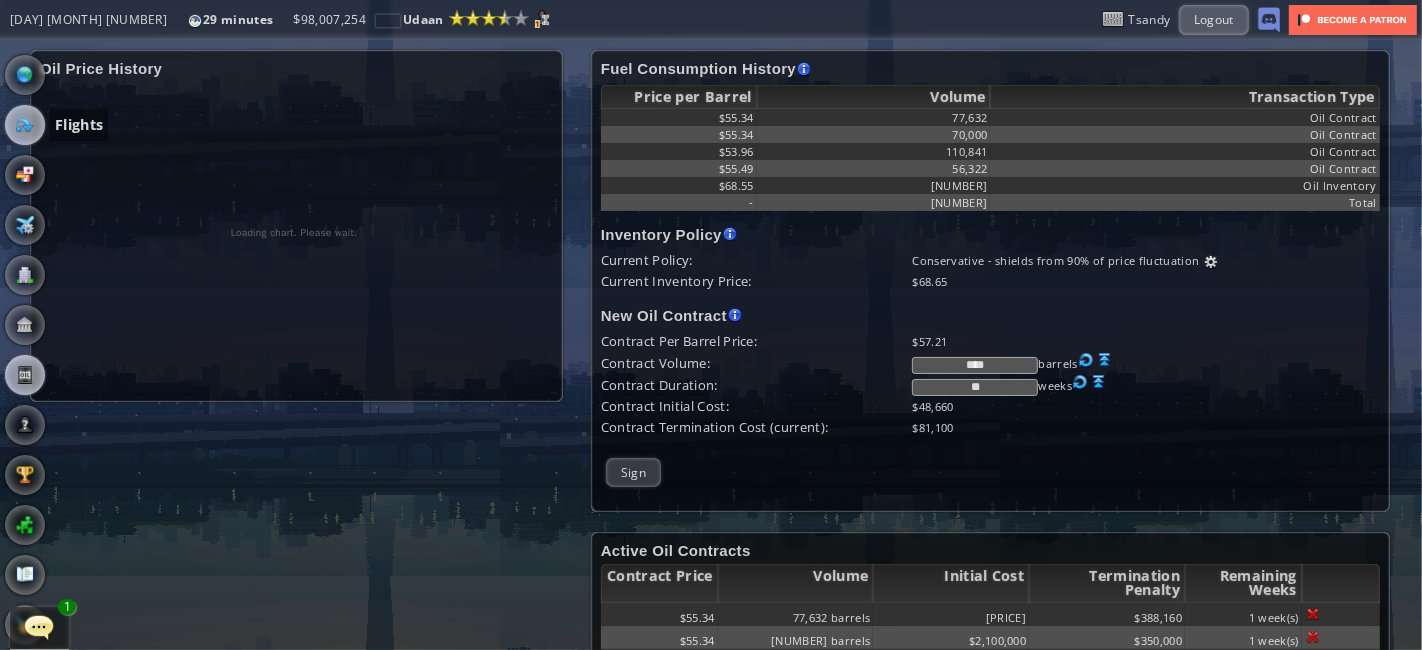 click at bounding box center (25, 125) 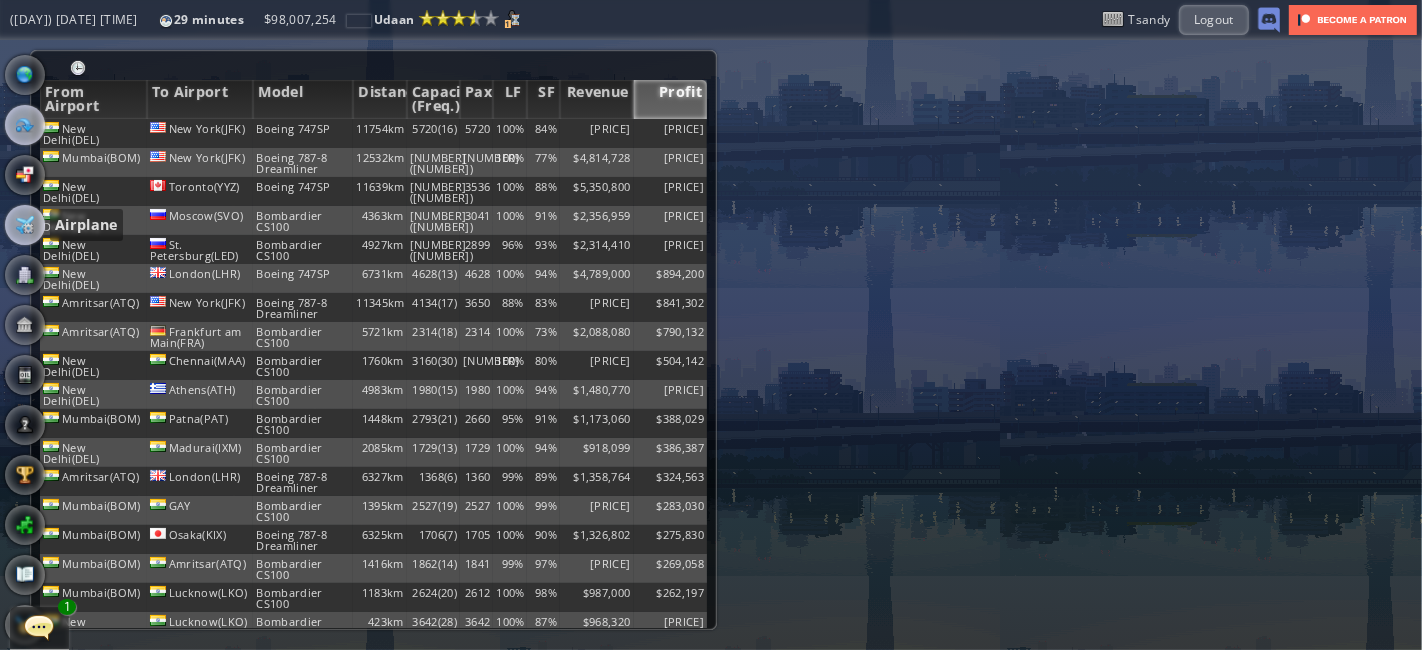 click at bounding box center (25, 225) 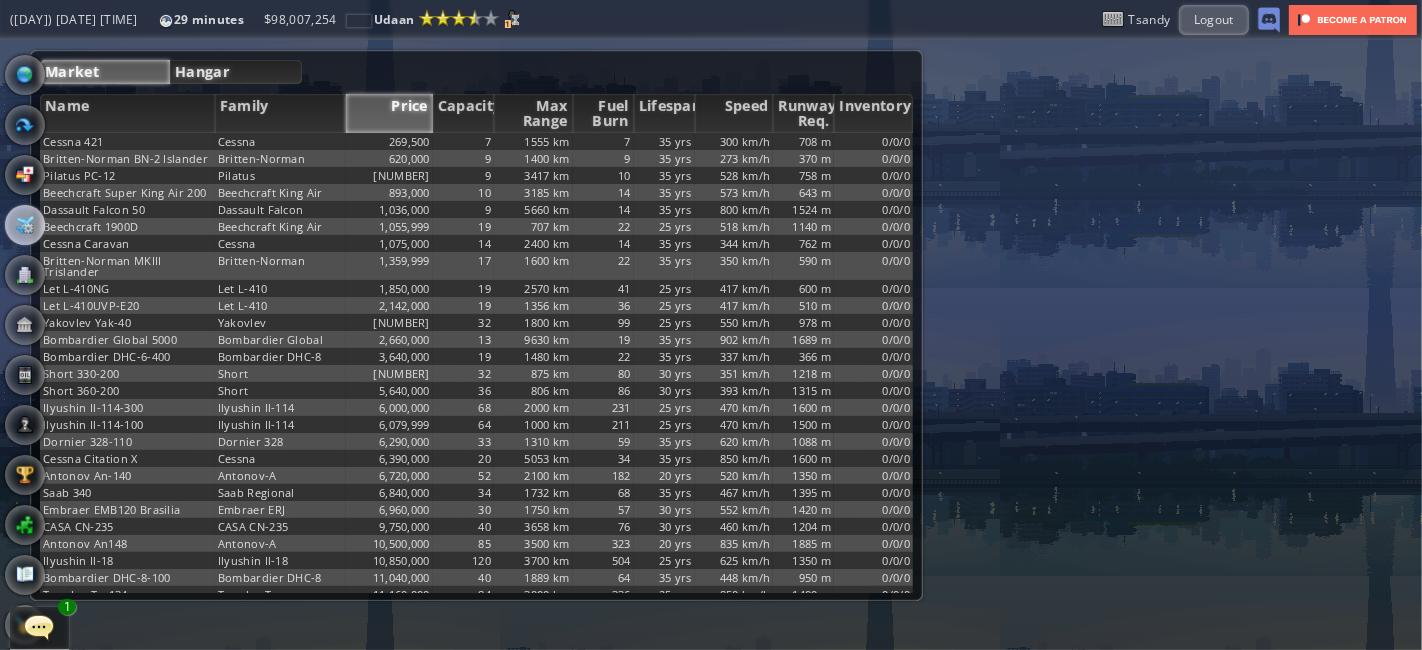 click on "Hangar" at bounding box center (236, 72) 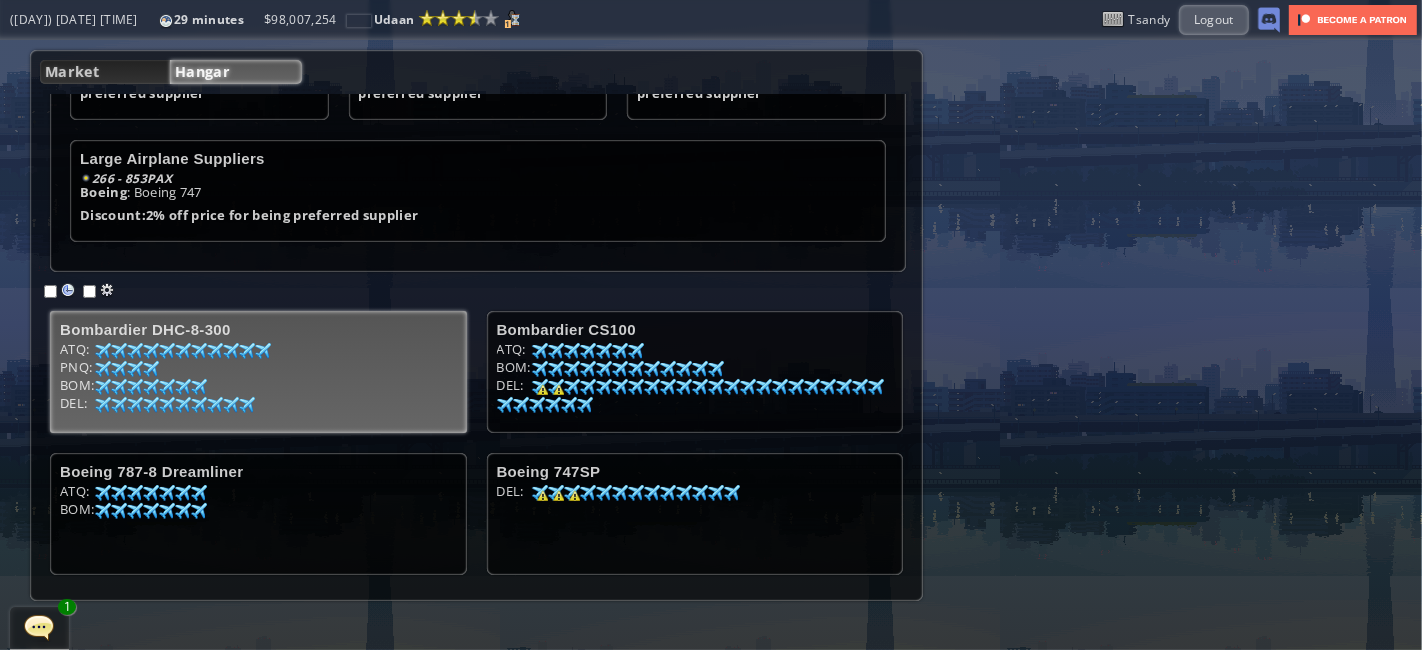 scroll, scrollTop: 243, scrollLeft: 0, axis: vertical 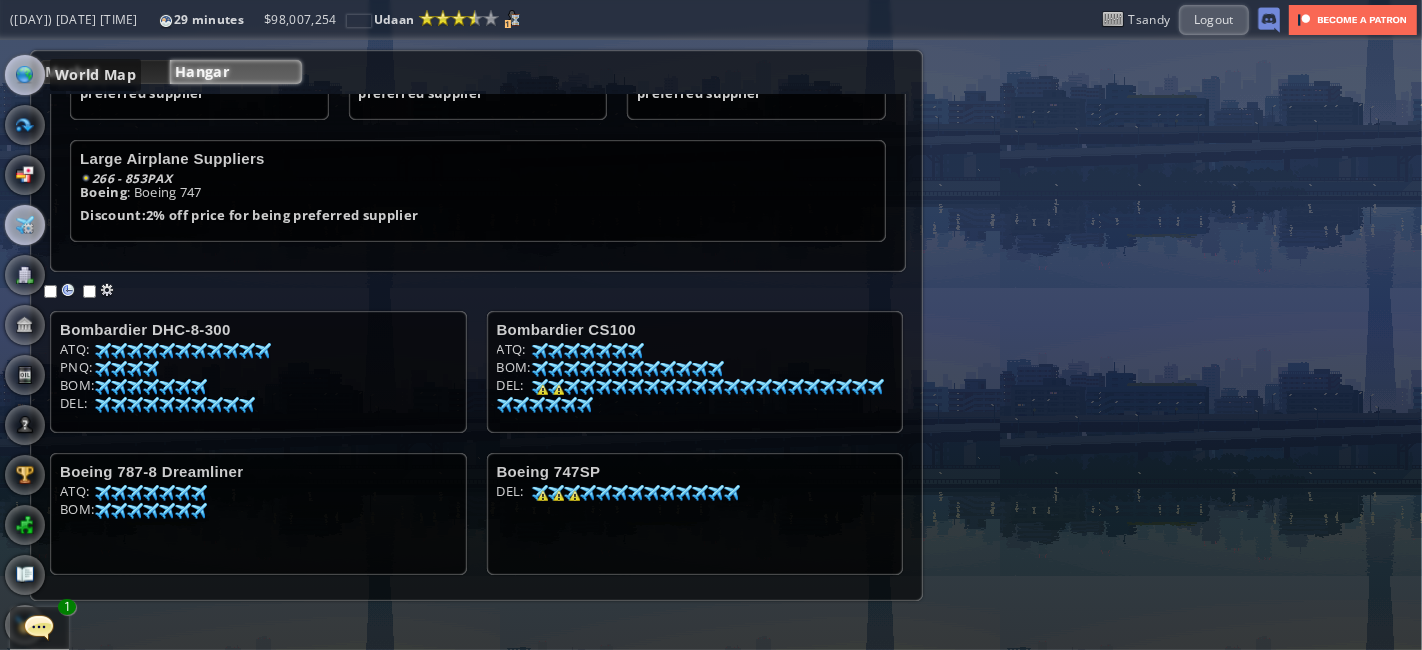 click at bounding box center [25, 75] 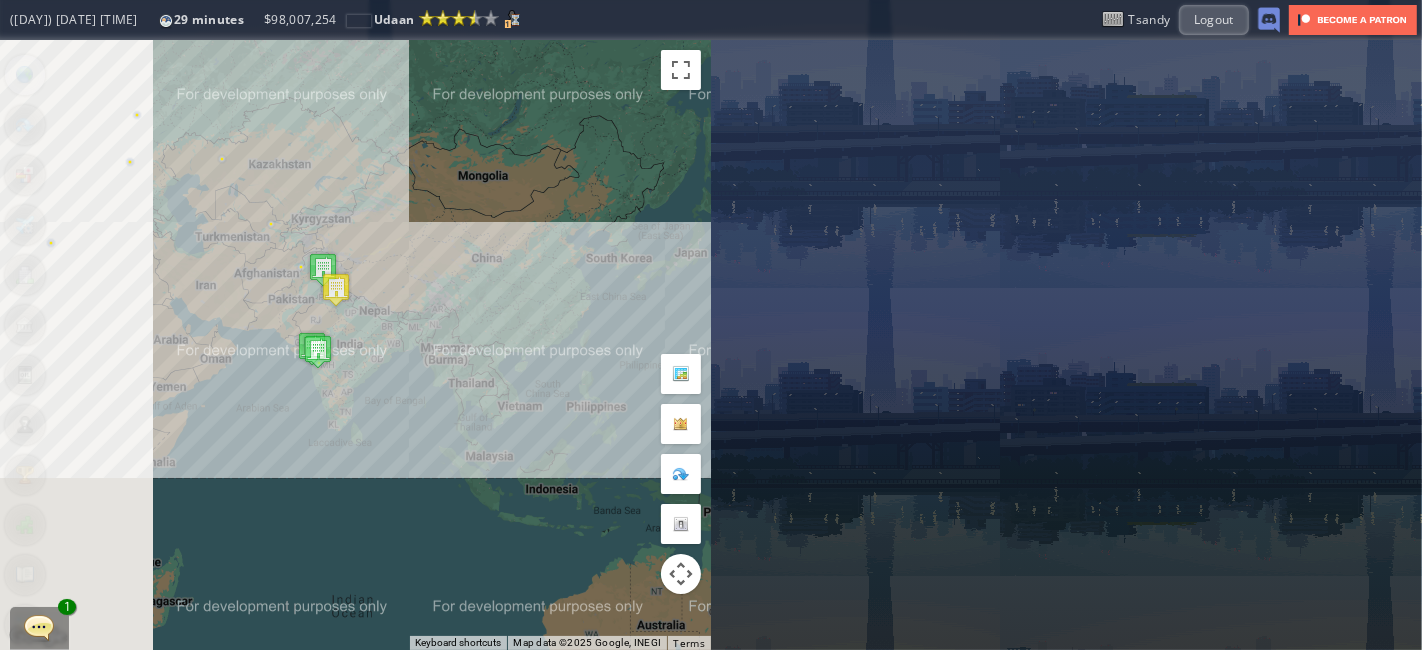 drag, startPoint x: 131, startPoint y: 287, endPoint x: 442, endPoint y: 273, distance: 311.31494 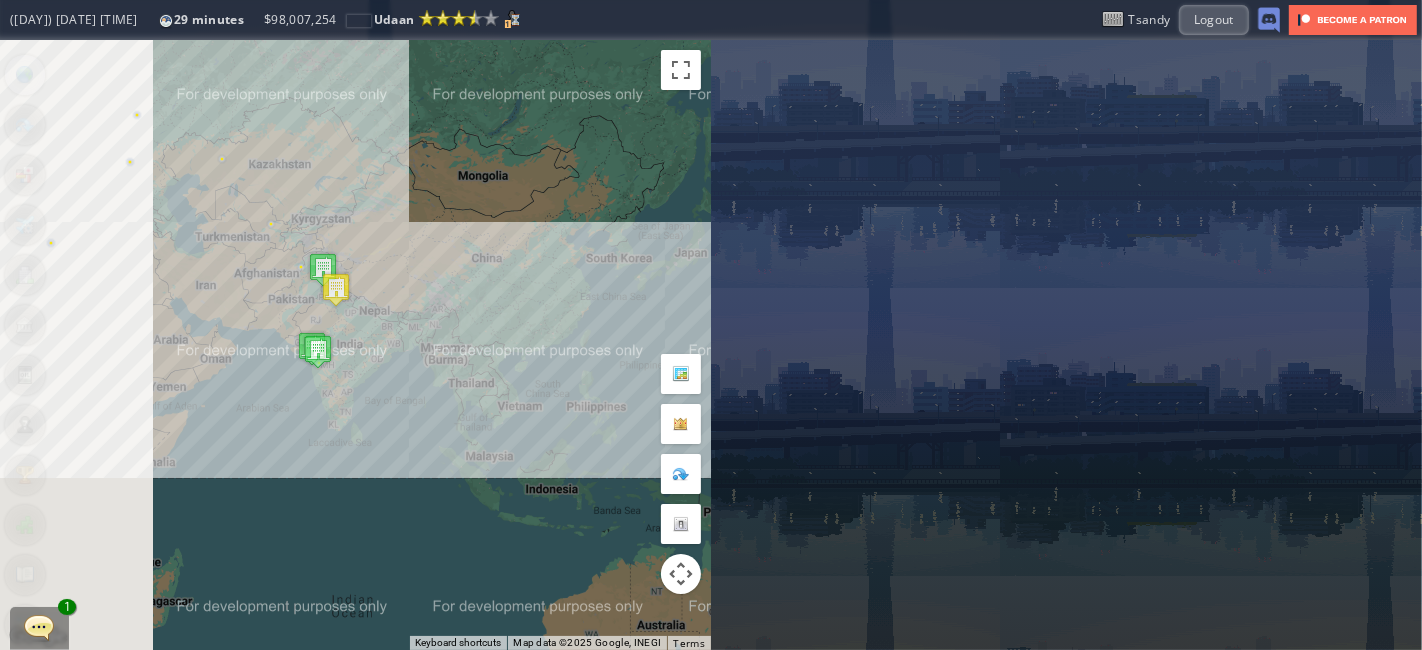 click on "To navigate, press the arrow keys." at bounding box center [355, 345] 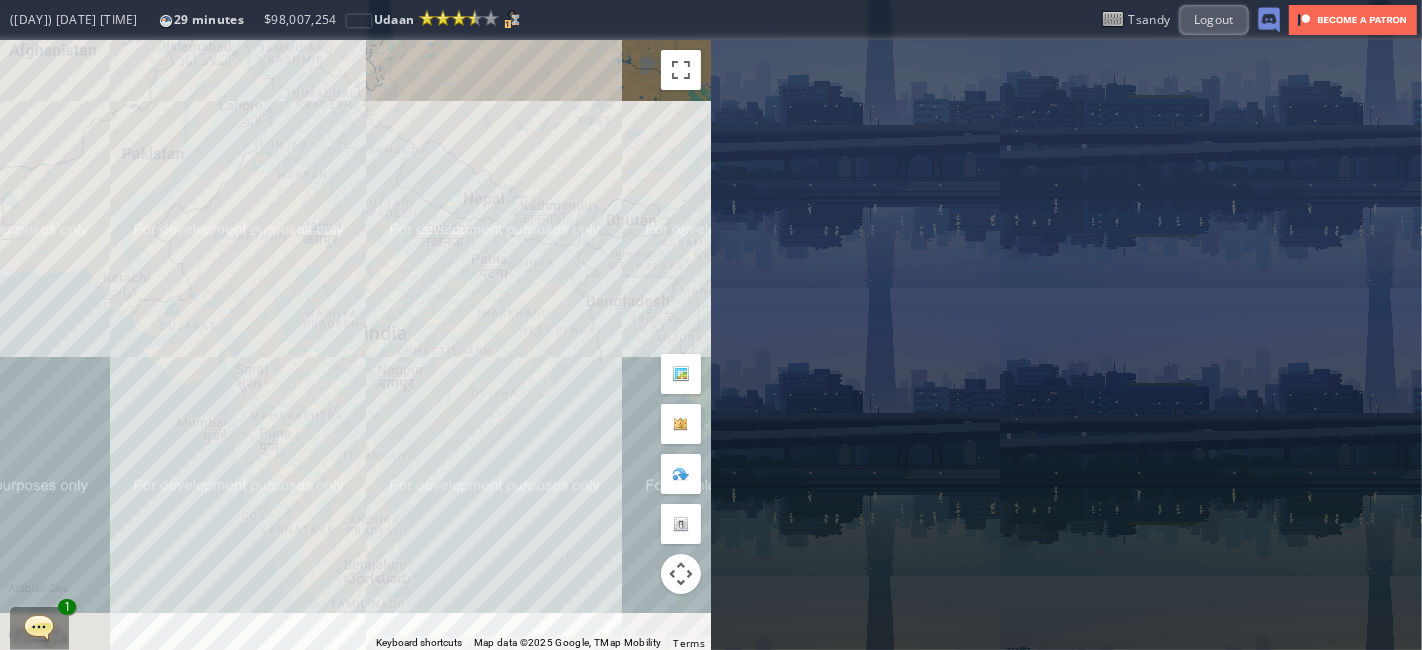 drag, startPoint x: 327, startPoint y: 342, endPoint x: 634, endPoint y: 106, distance: 387.22733 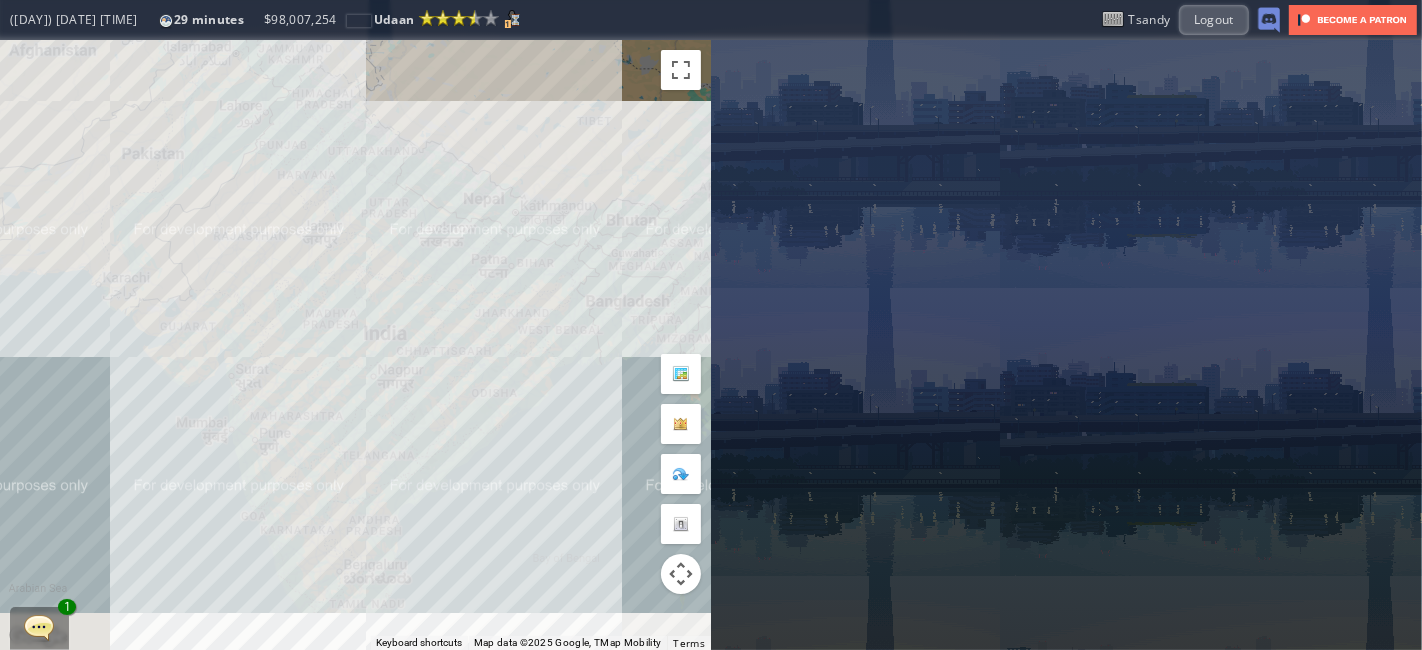 click on "To navigate, press the arrow keys." at bounding box center [355, 345] 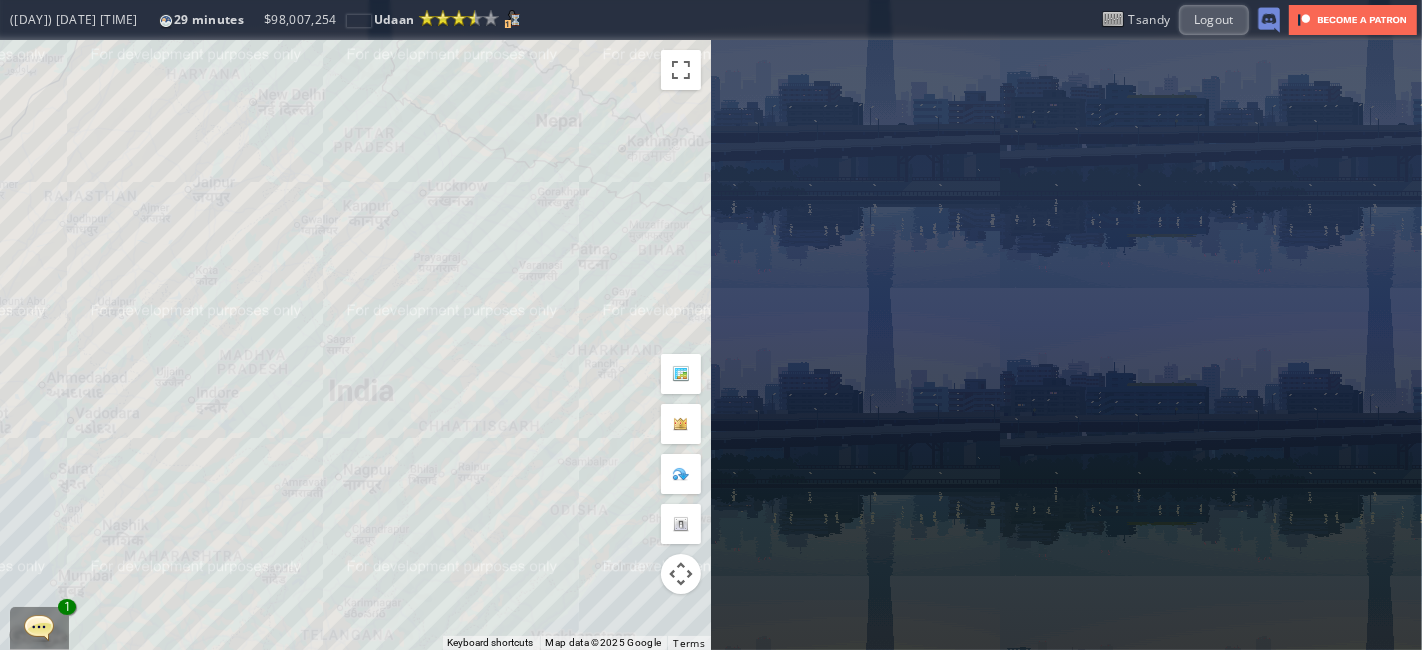 click on "To navigate, press the arrow keys." at bounding box center [355, 345] 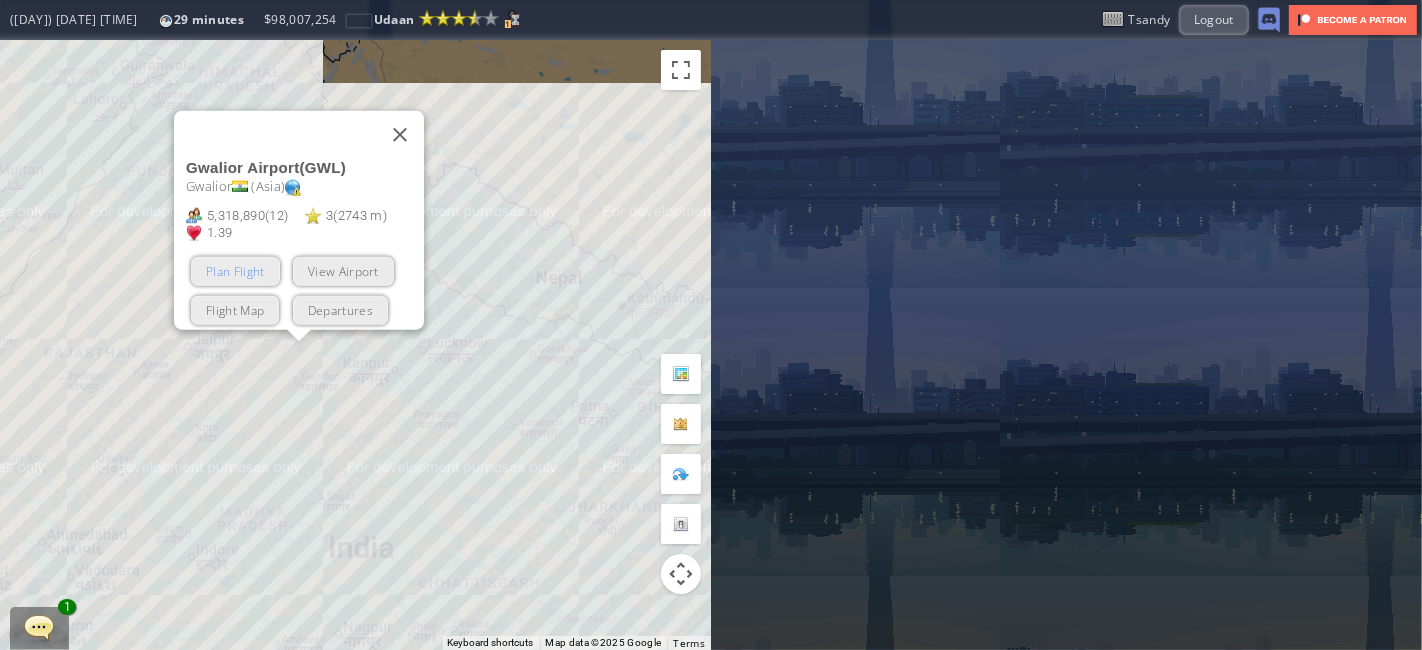 click on "Plan Flight" at bounding box center [235, 271] 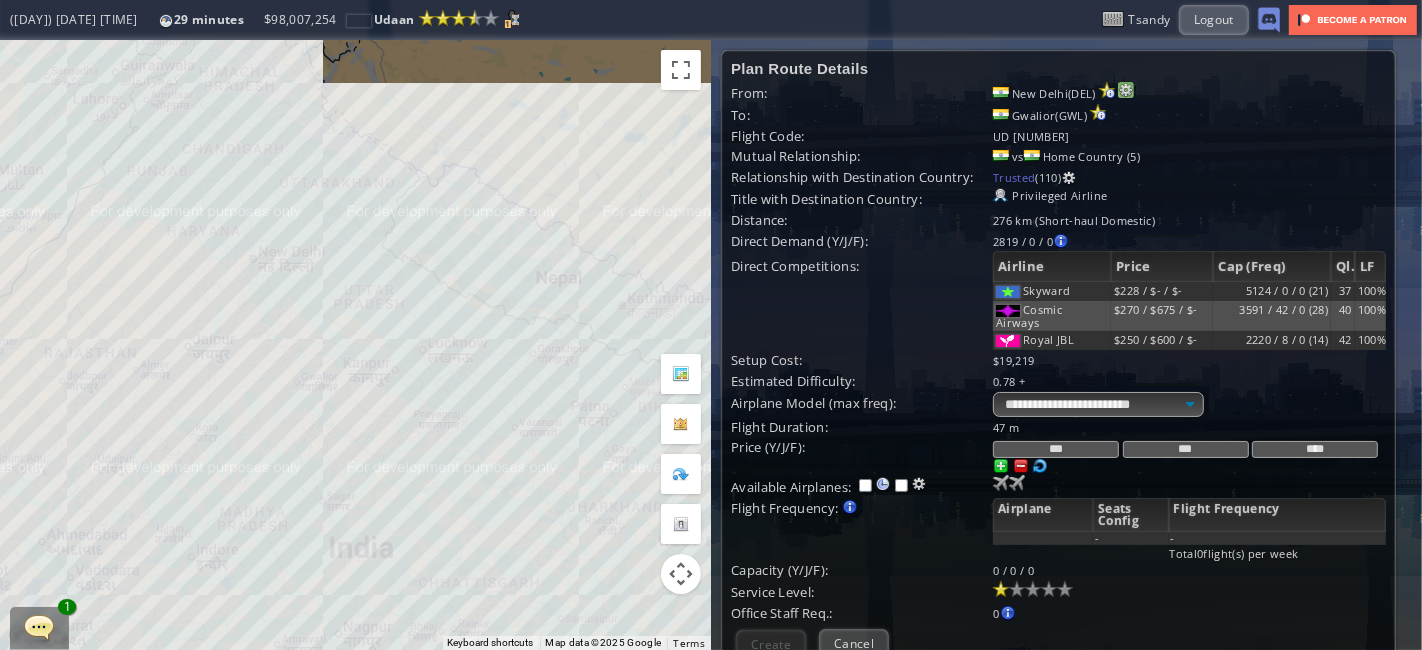 click at bounding box center (1126, 90) 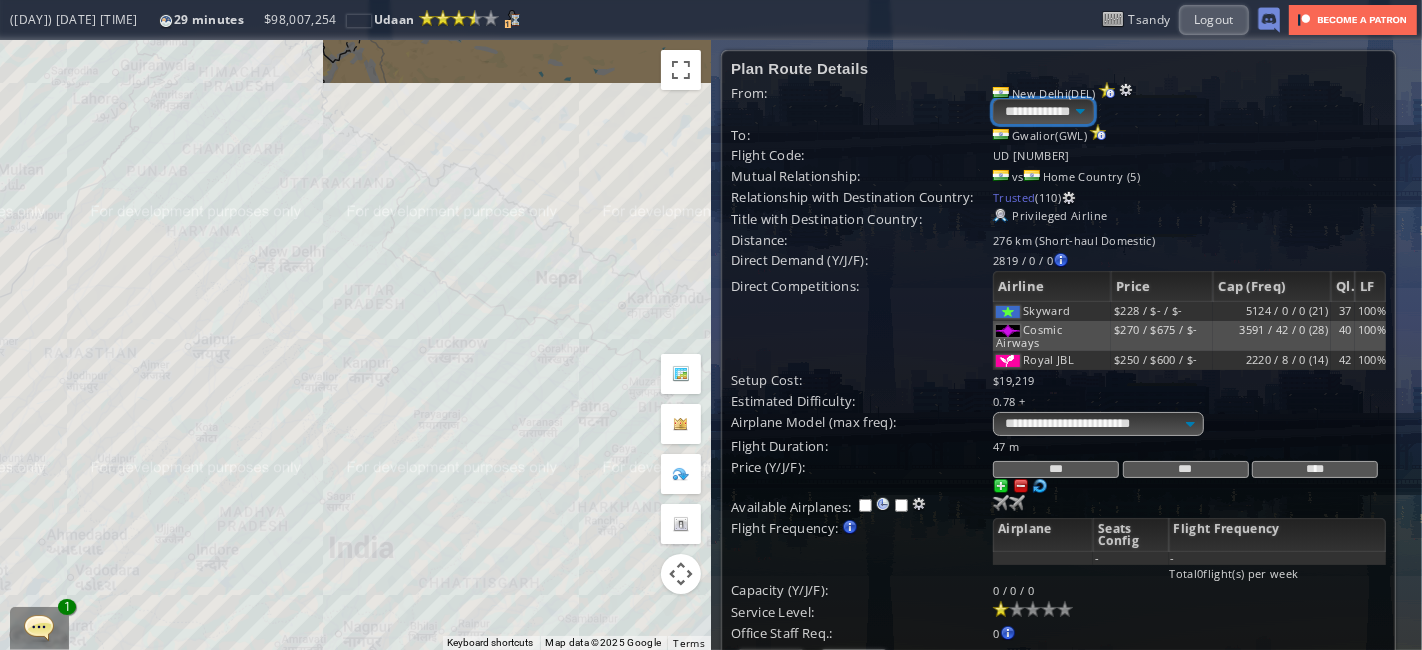 click on "**********" at bounding box center (1043, 111) 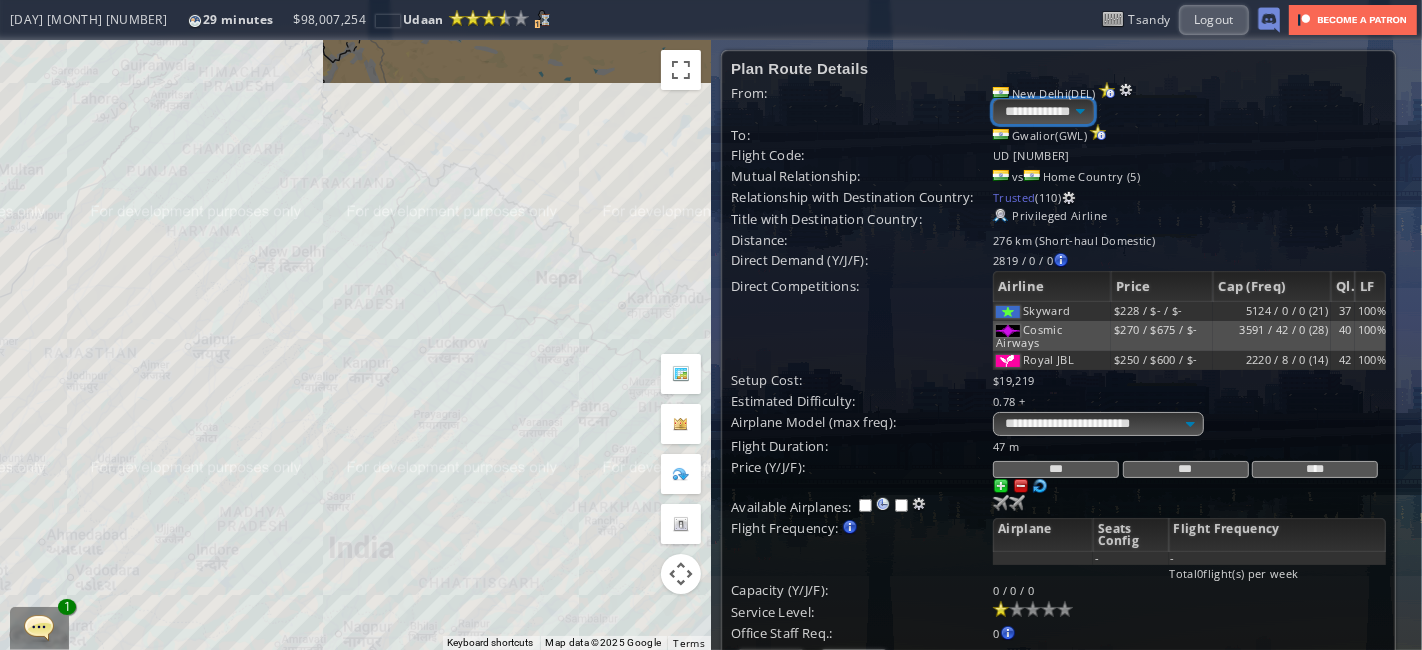 select on "****" 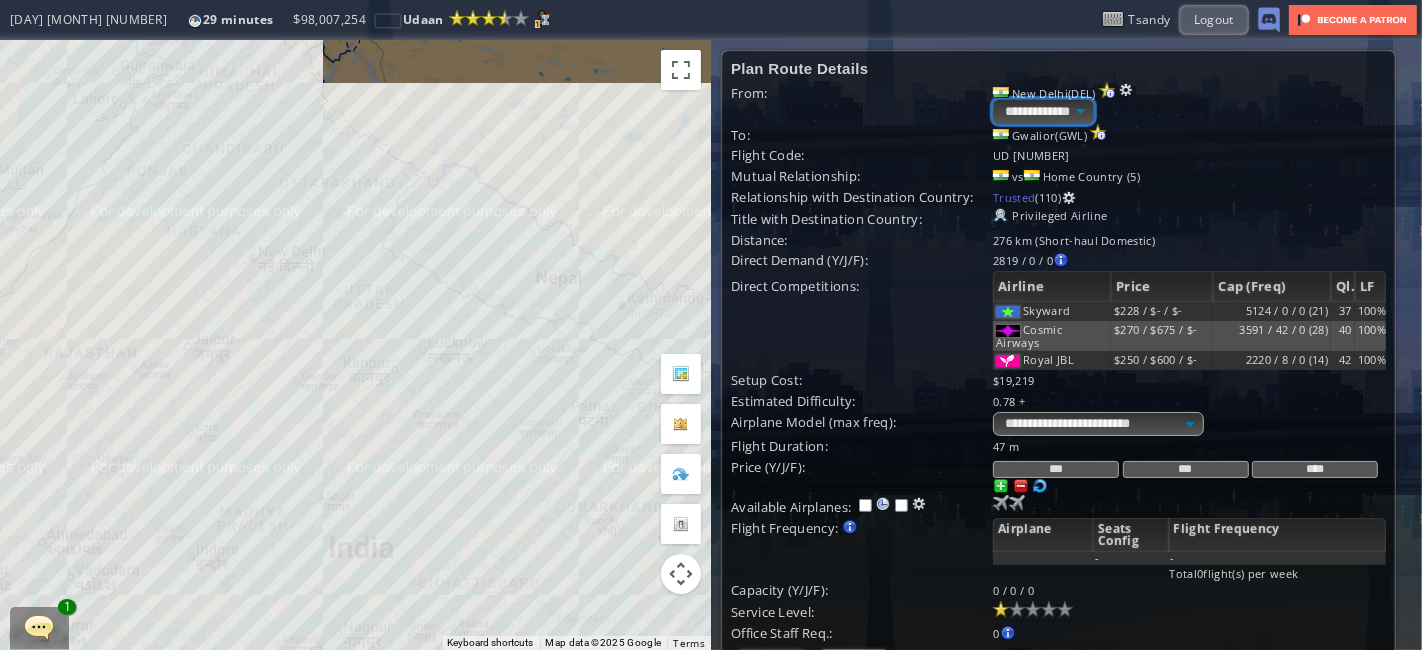 click on "**********" at bounding box center [1043, 111] 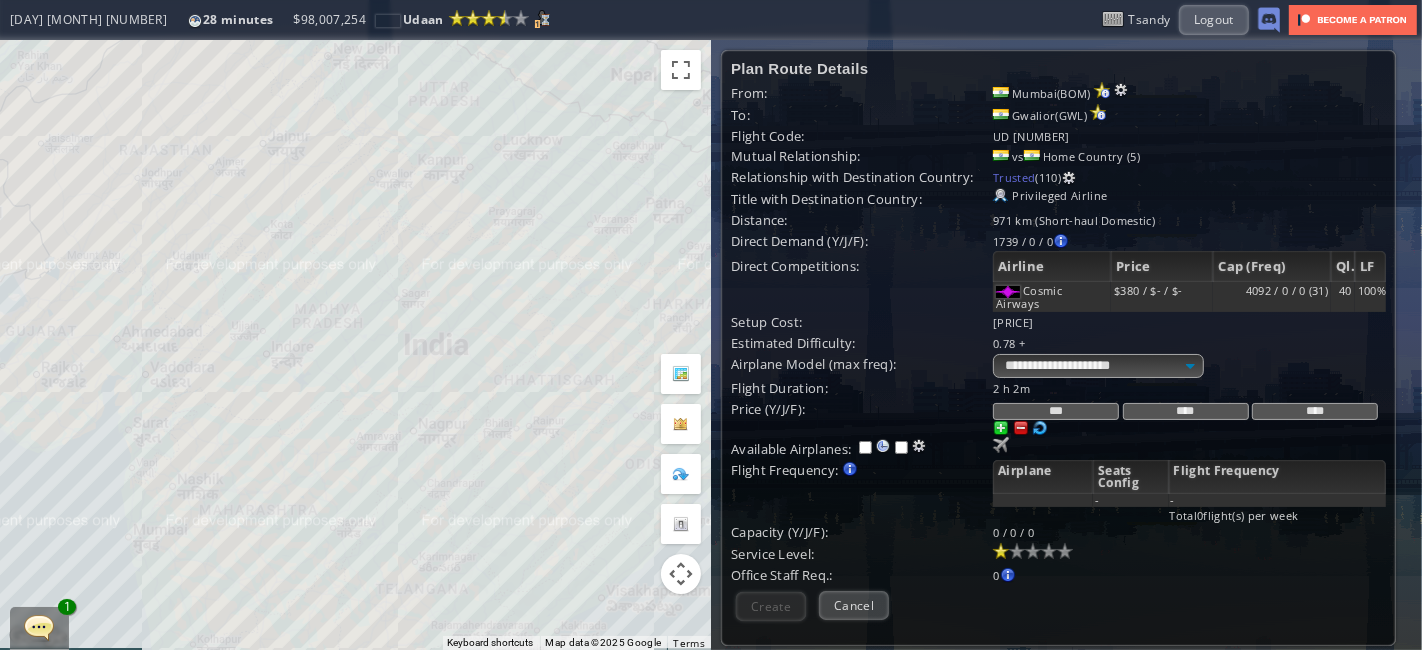 drag, startPoint x: 608, startPoint y: 567, endPoint x: 680, endPoint y: 361, distance: 218.22008 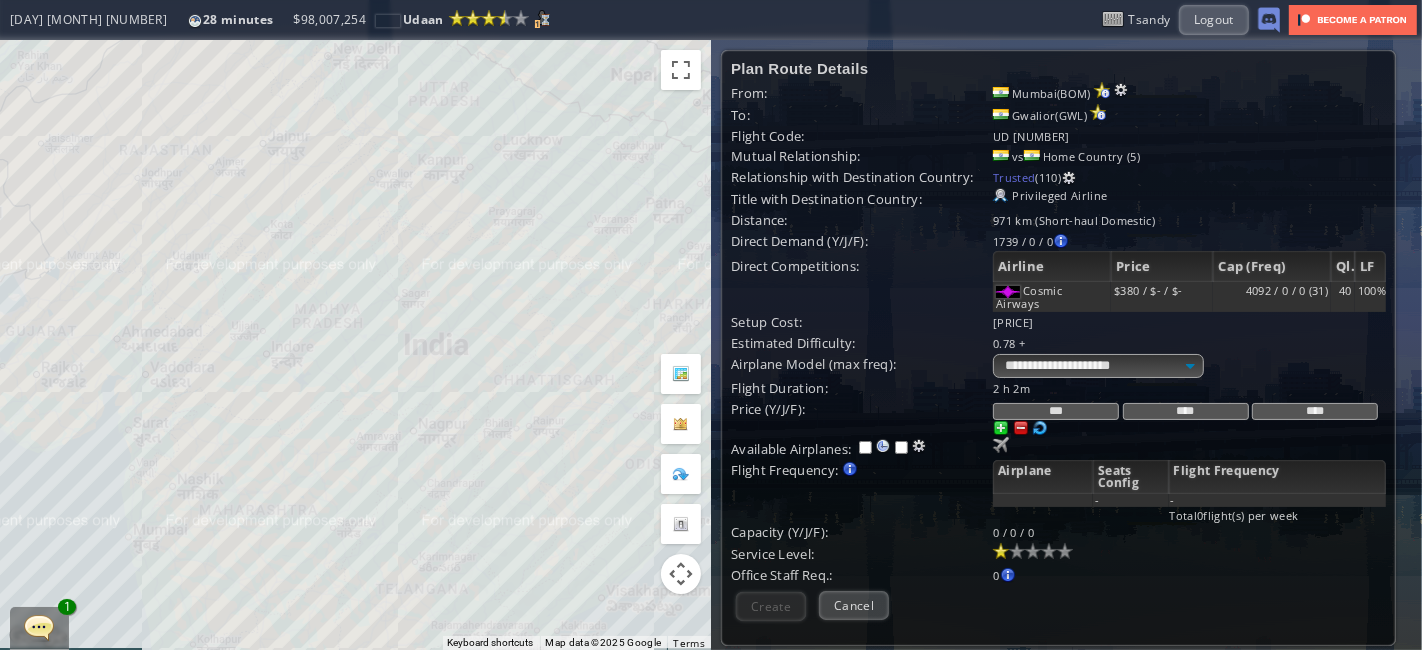 click on "Map data ©[YEAR] Google Map data ©[YEAR] Google 100 km  Click to toggle between metric and imperial units Terms Report a map error" at bounding box center [355, 345] 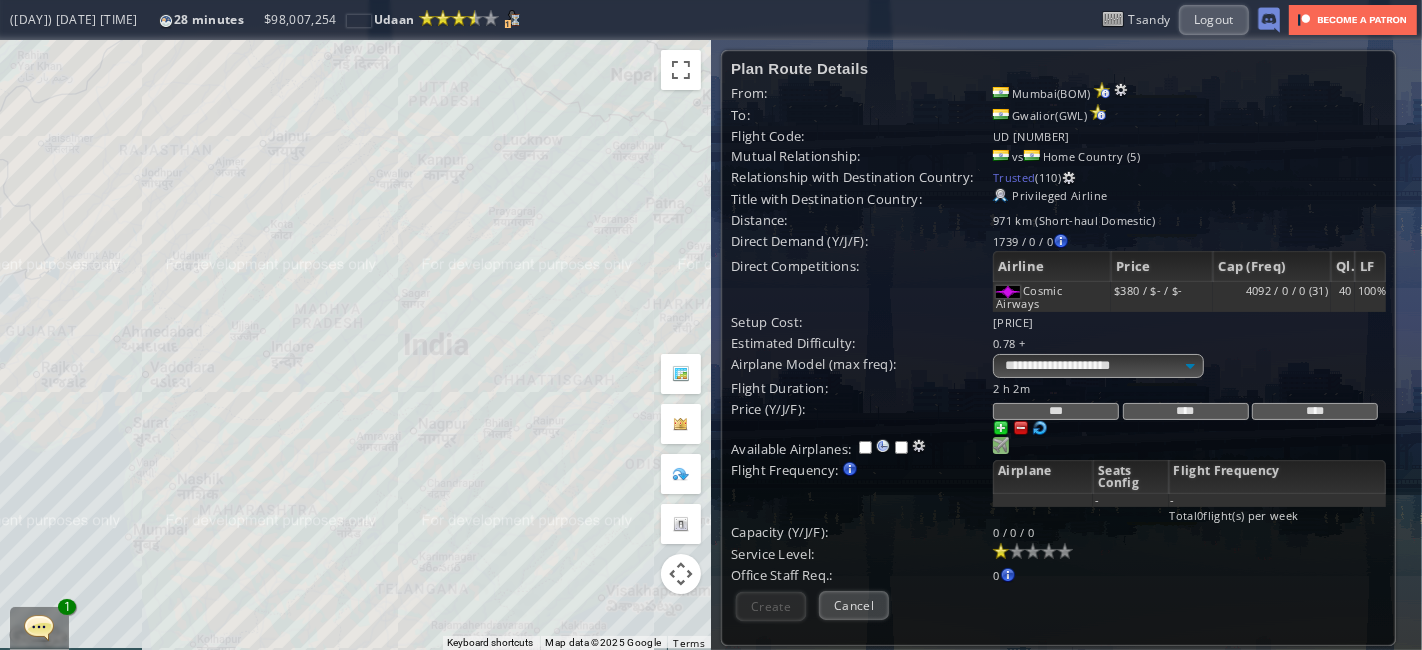 click at bounding box center [1001, 445] 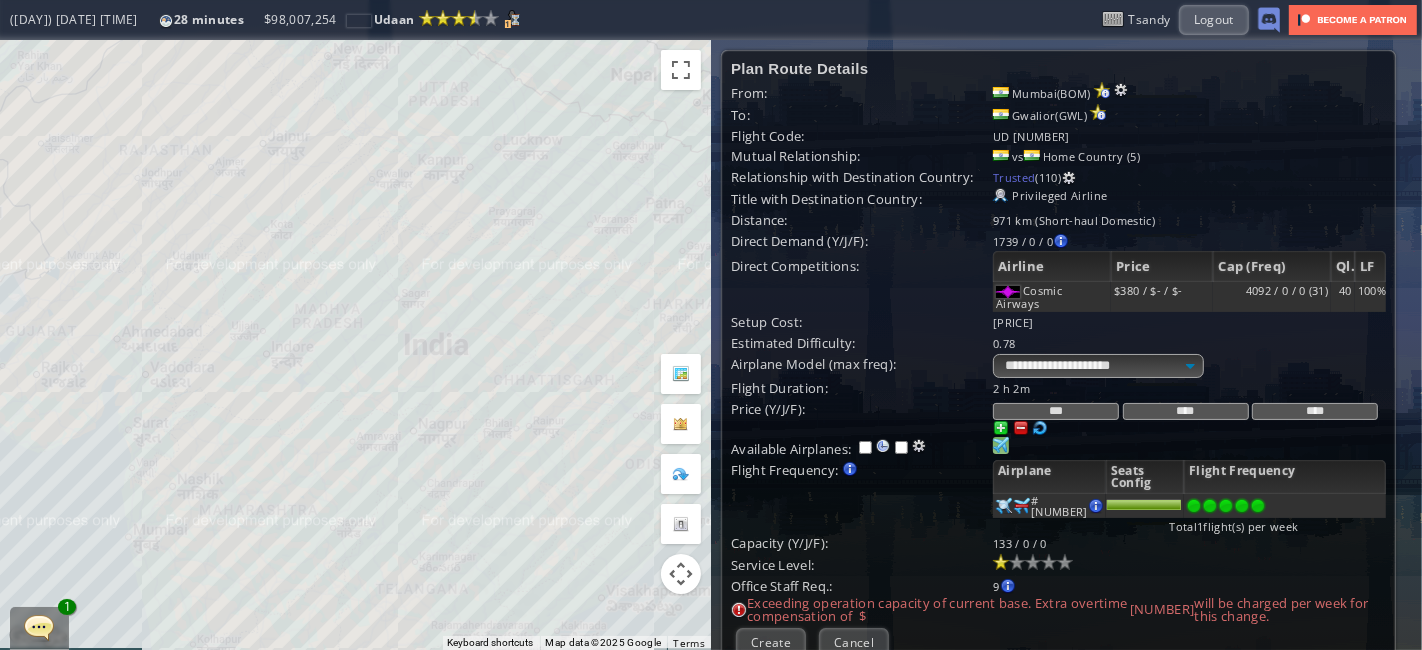 click at bounding box center [1258, 506] 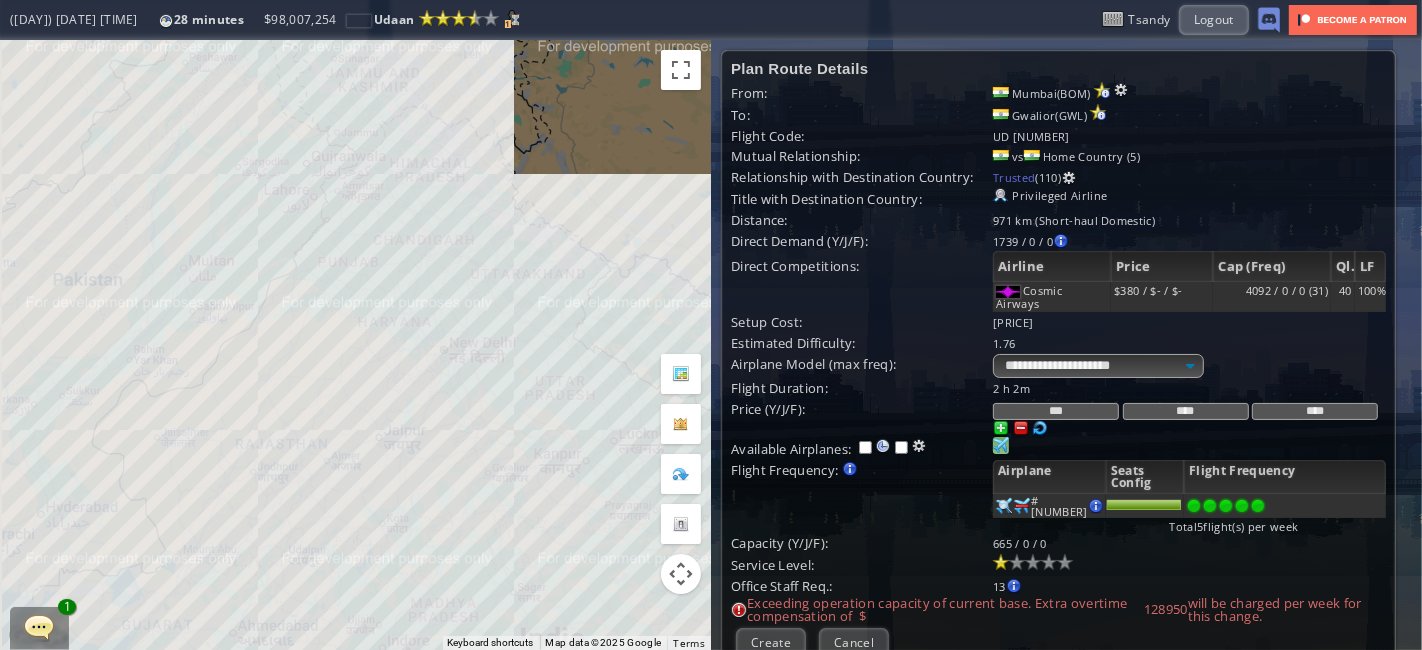 drag, startPoint x: 402, startPoint y: 127, endPoint x: 518, endPoint y: 426, distance: 320.71326 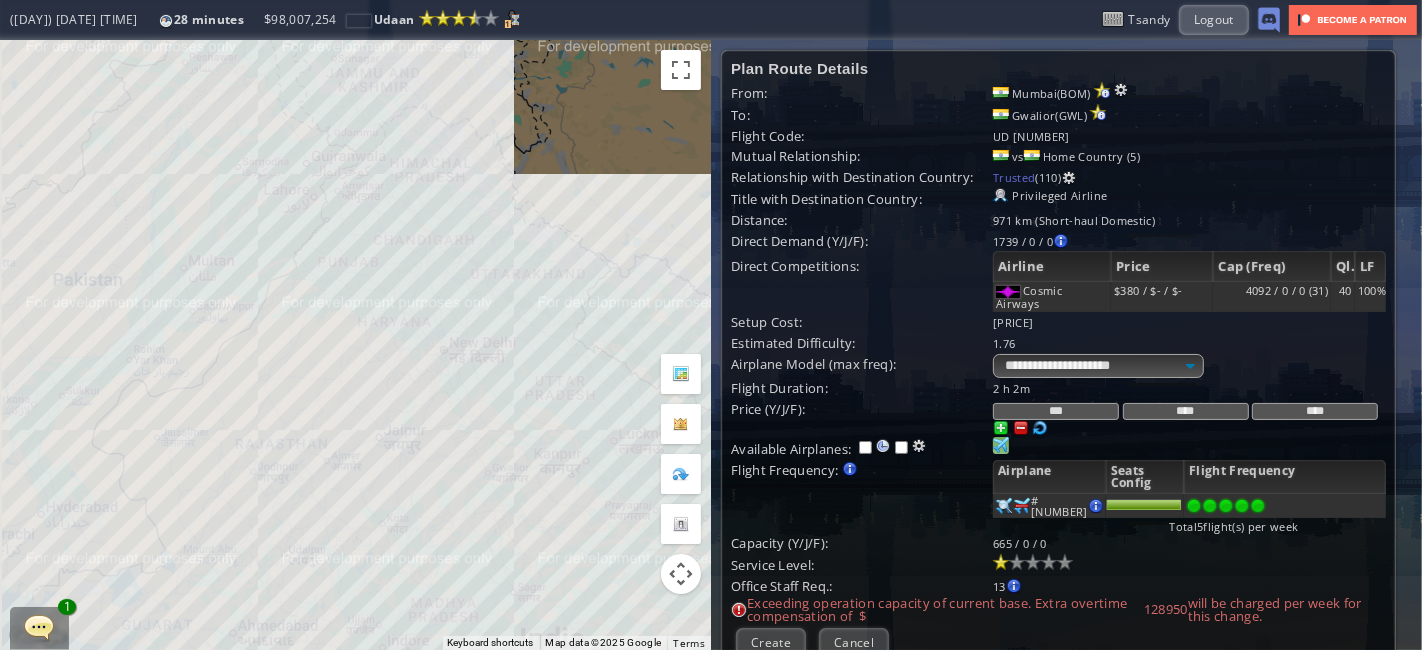 click on "To navigate, press the arrow keys." at bounding box center [355, 345] 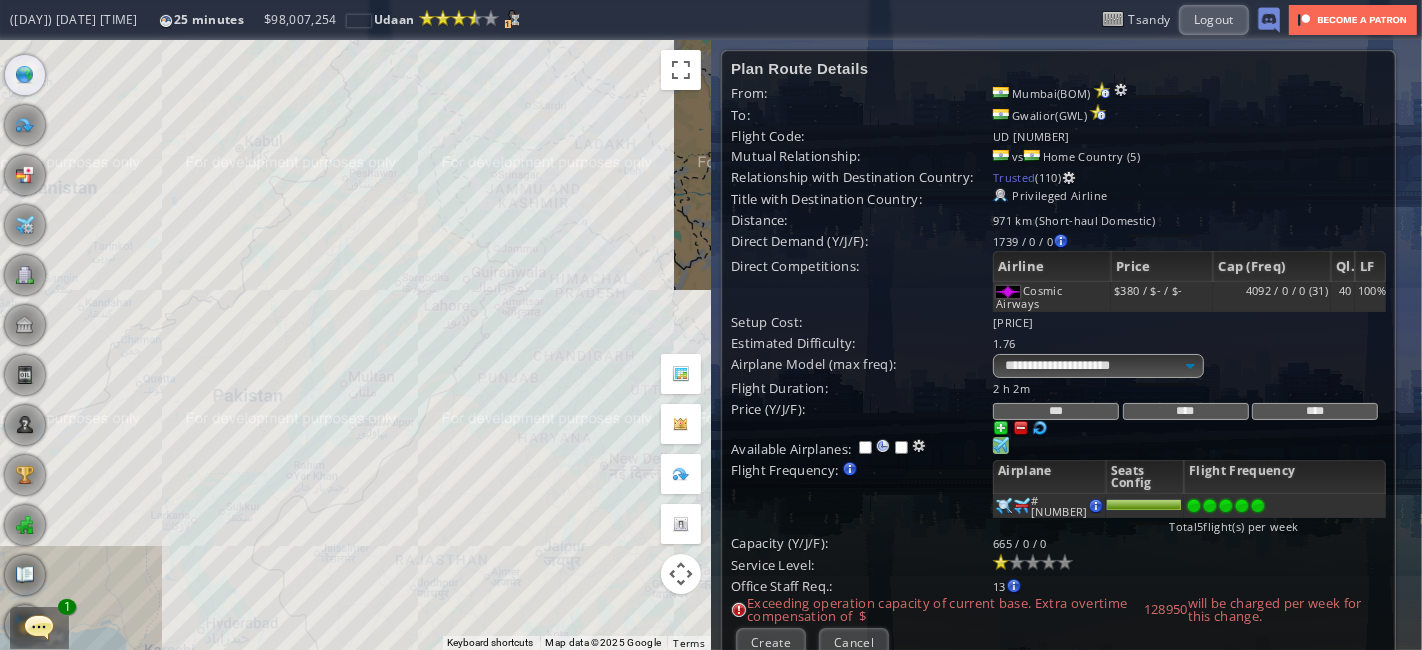 drag, startPoint x: 160, startPoint y: 156, endPoint x: 338, endPoint y: 275, distance: 214.11446 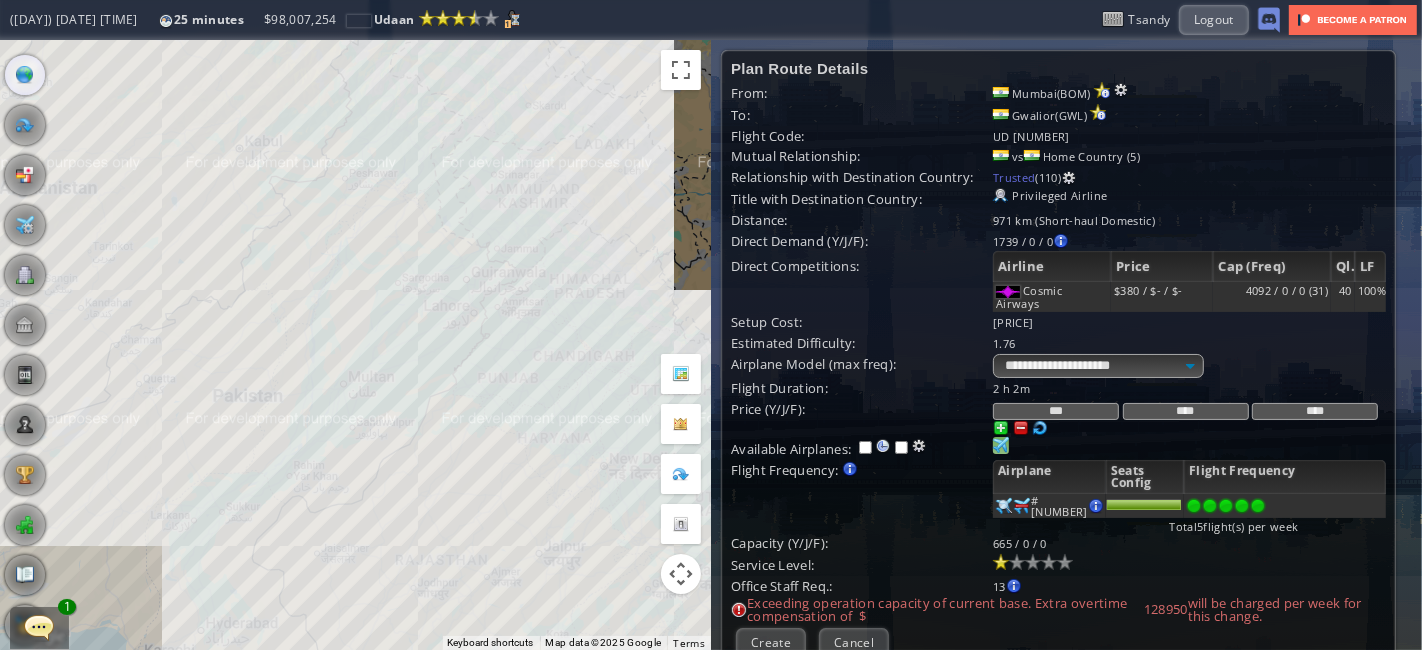 click on "To navigate, press the arrow keys." at bounding box center [355, 345] 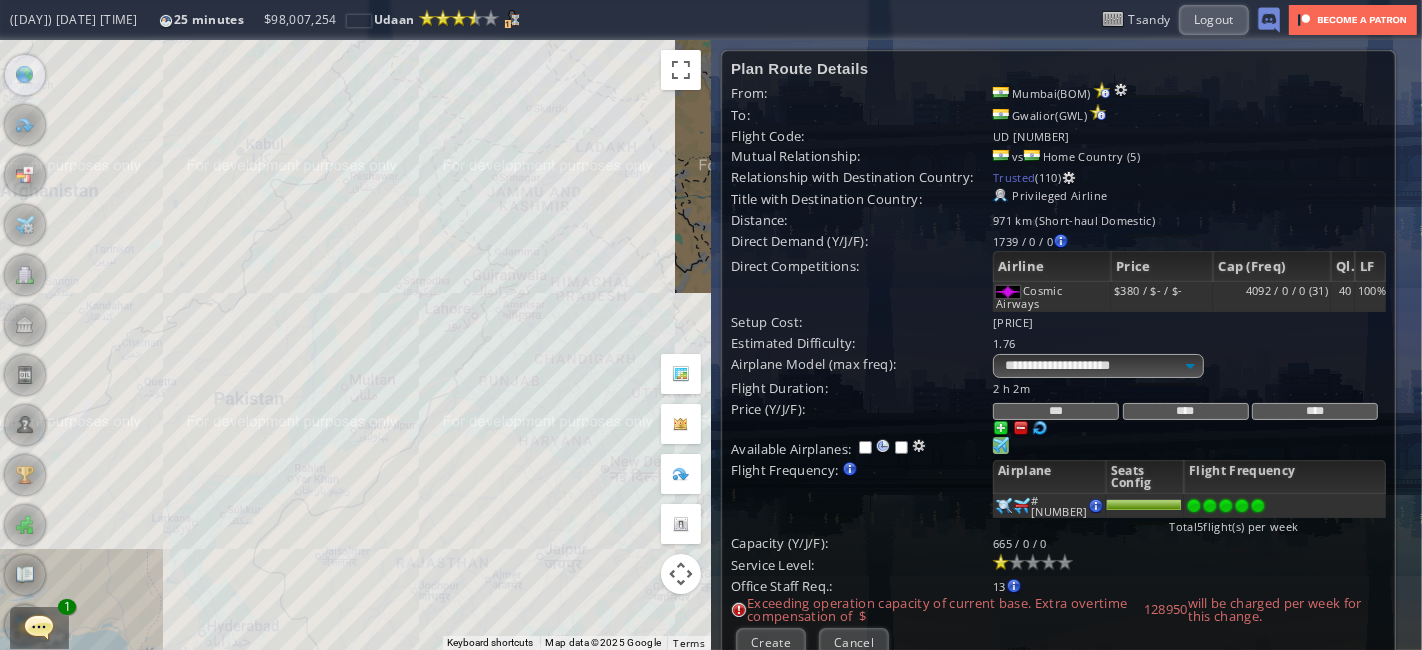 click on "To navigate, press the arrow keys." at bounding box center (355, 345) 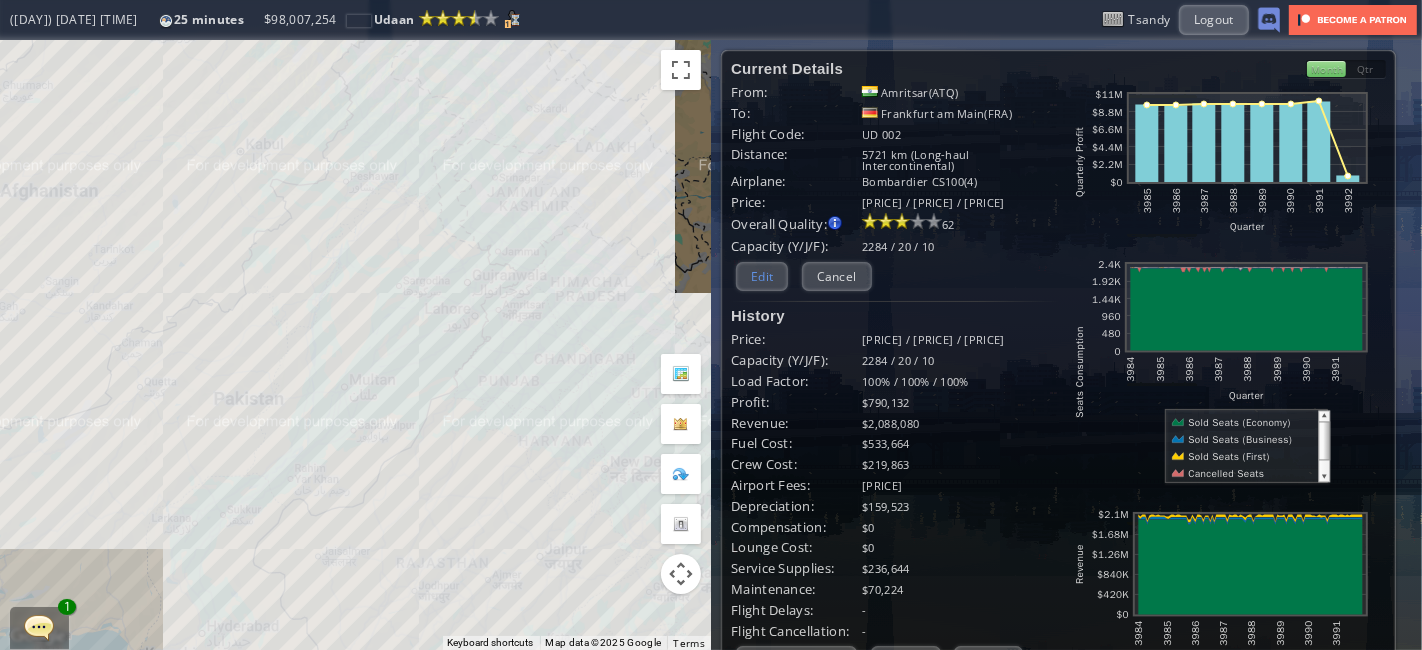 click on "Edit" at bounding box center [762, 276] 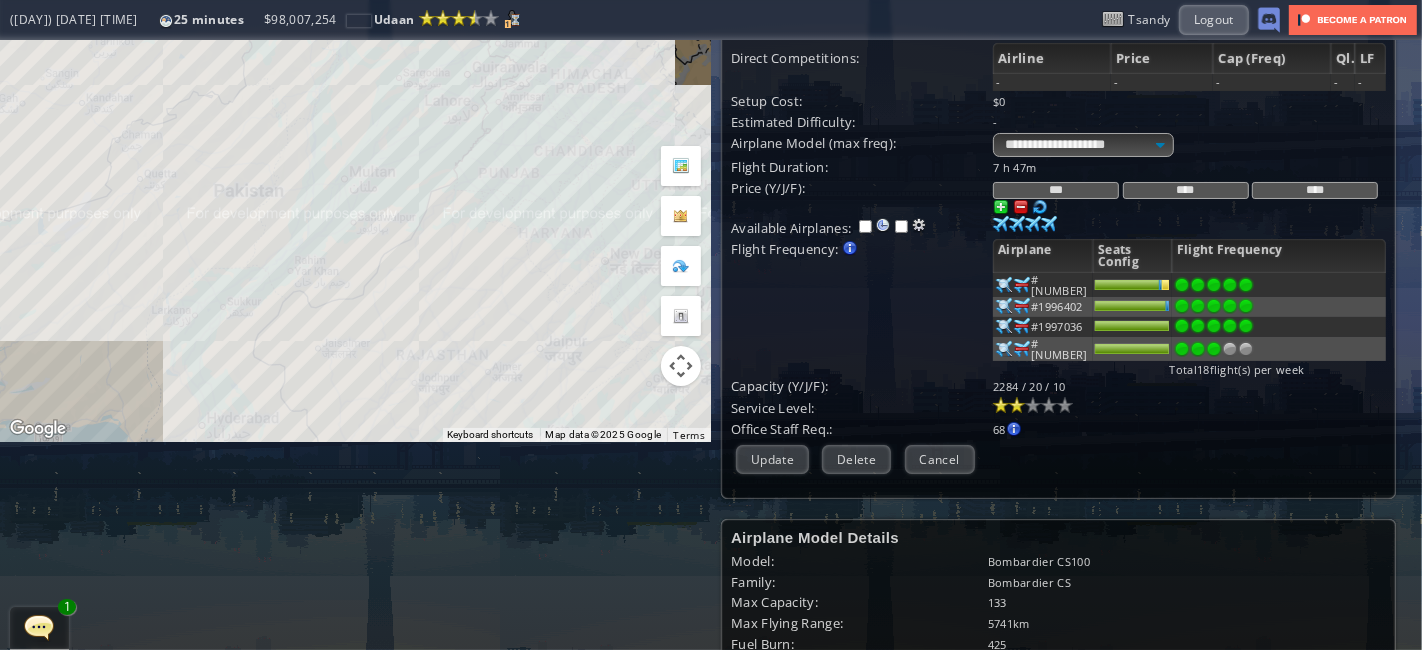 scroll, scrollTop: 210, scrollLeft: 0, axis: vertical 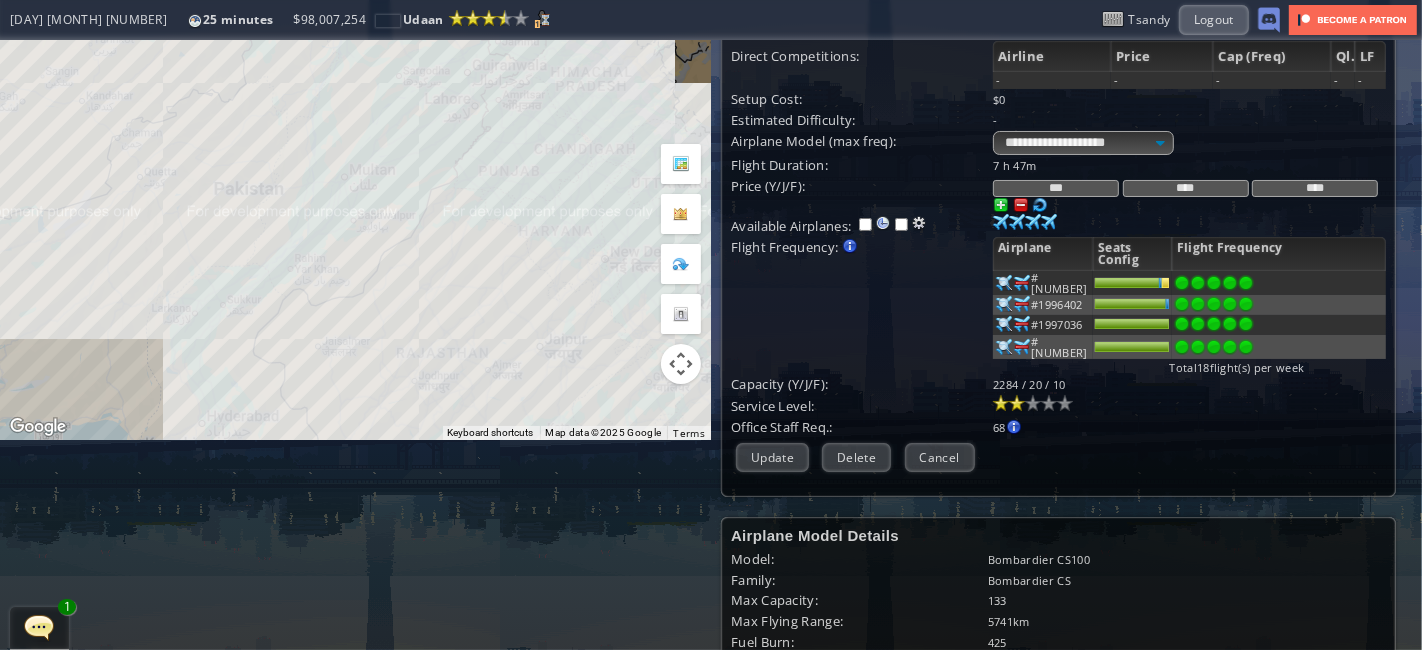 click at bounding box center (1246, 283) 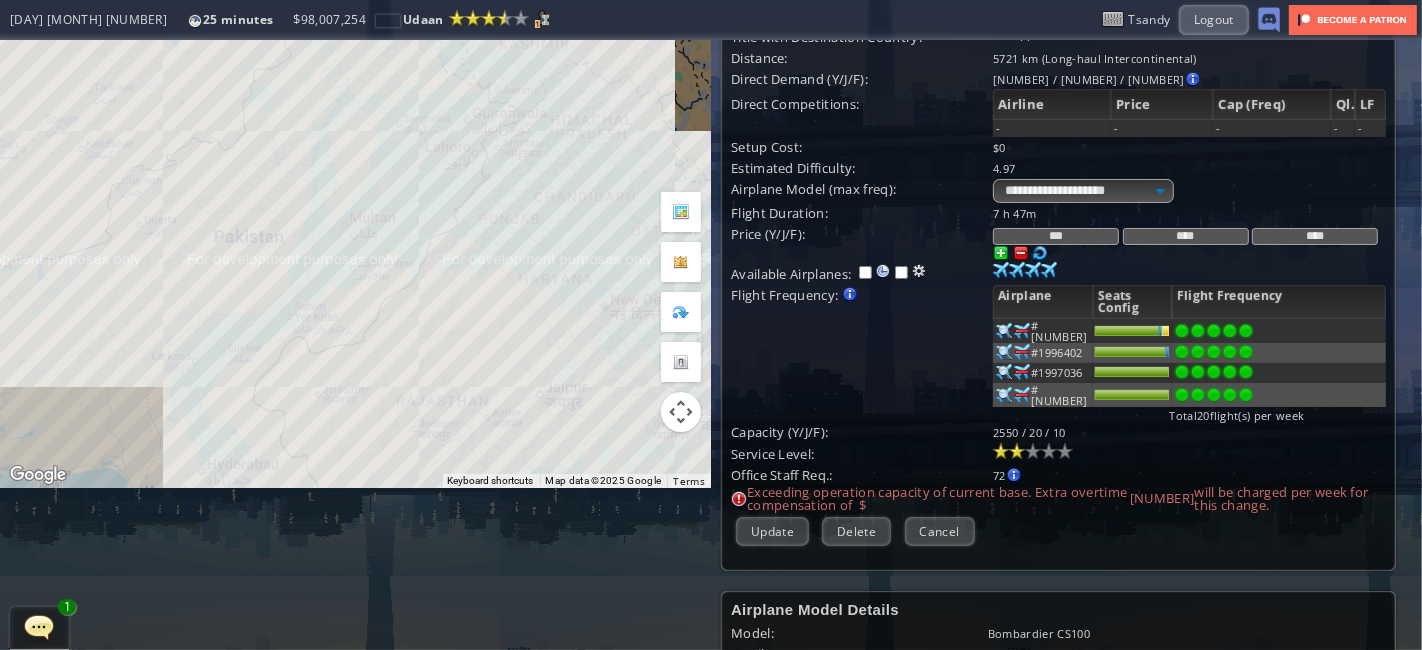 scroll, scrollTop: 155, scrollLeft: 0, axis: vertical 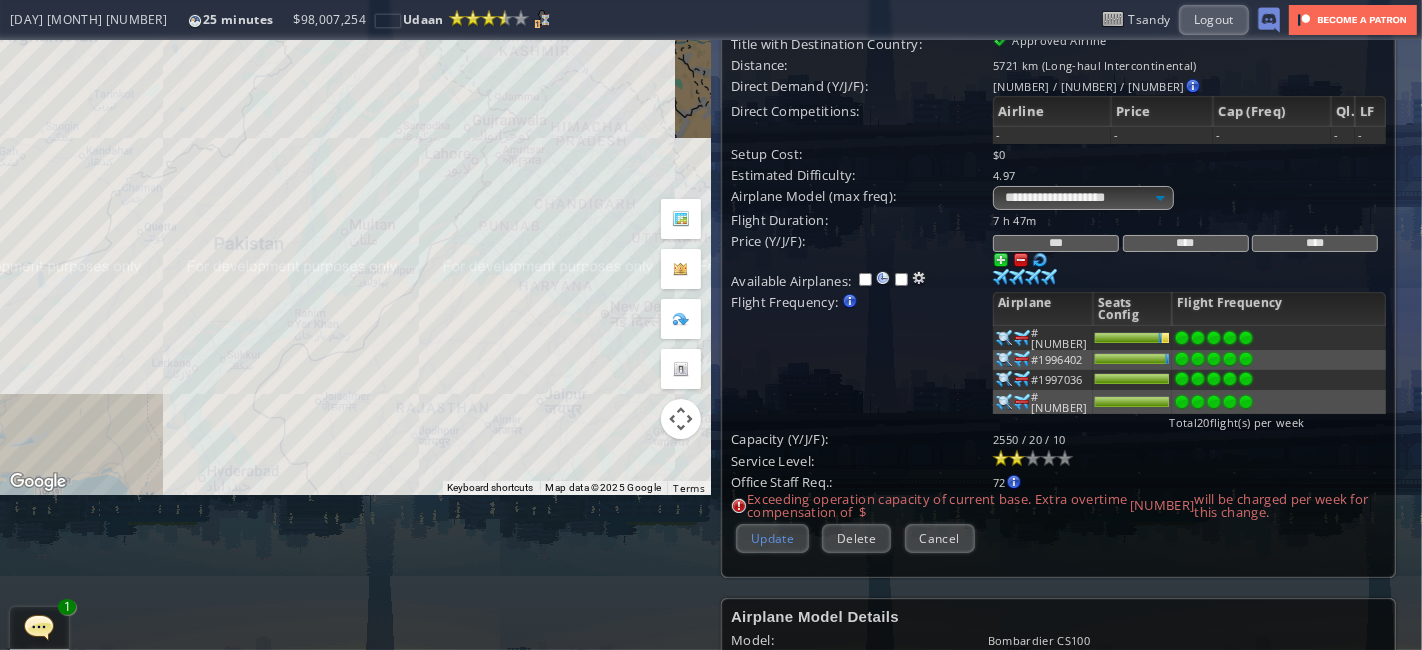 click on "Update" at bounding box center (772, 538) 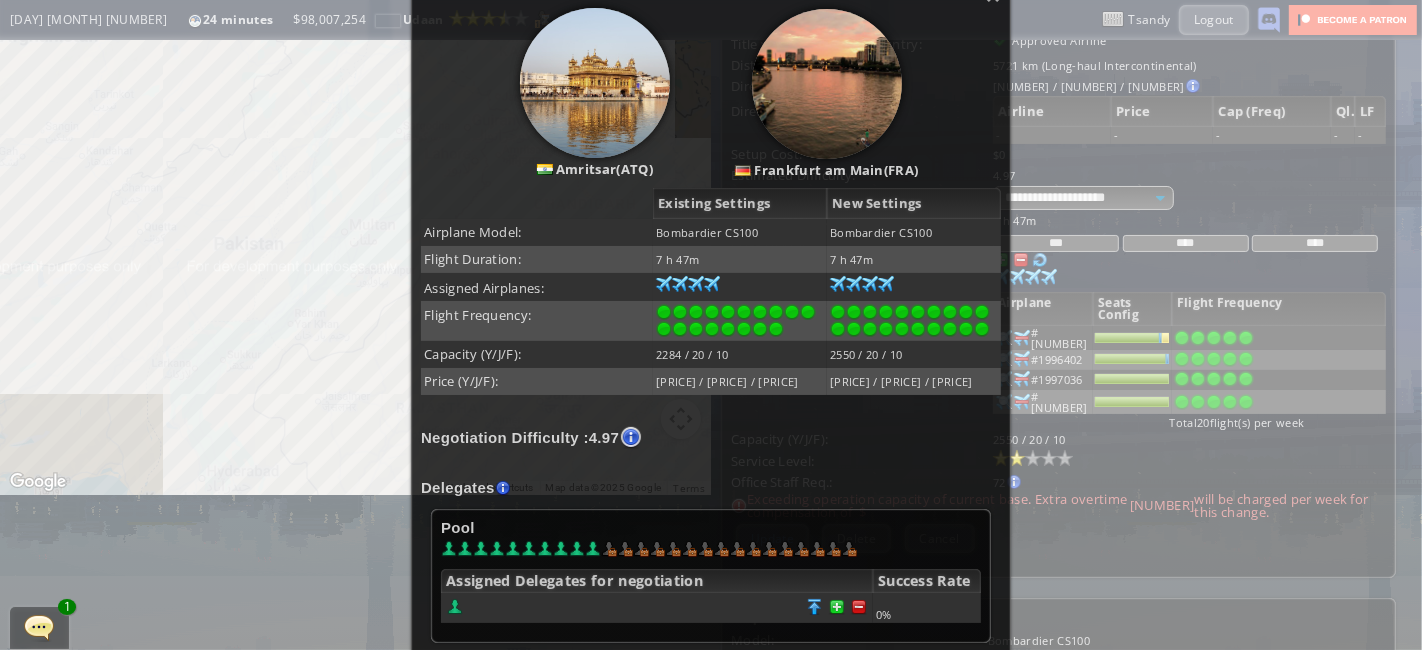 scroll, scrollTop: 244, scrollLeft: 0, axis: vertical 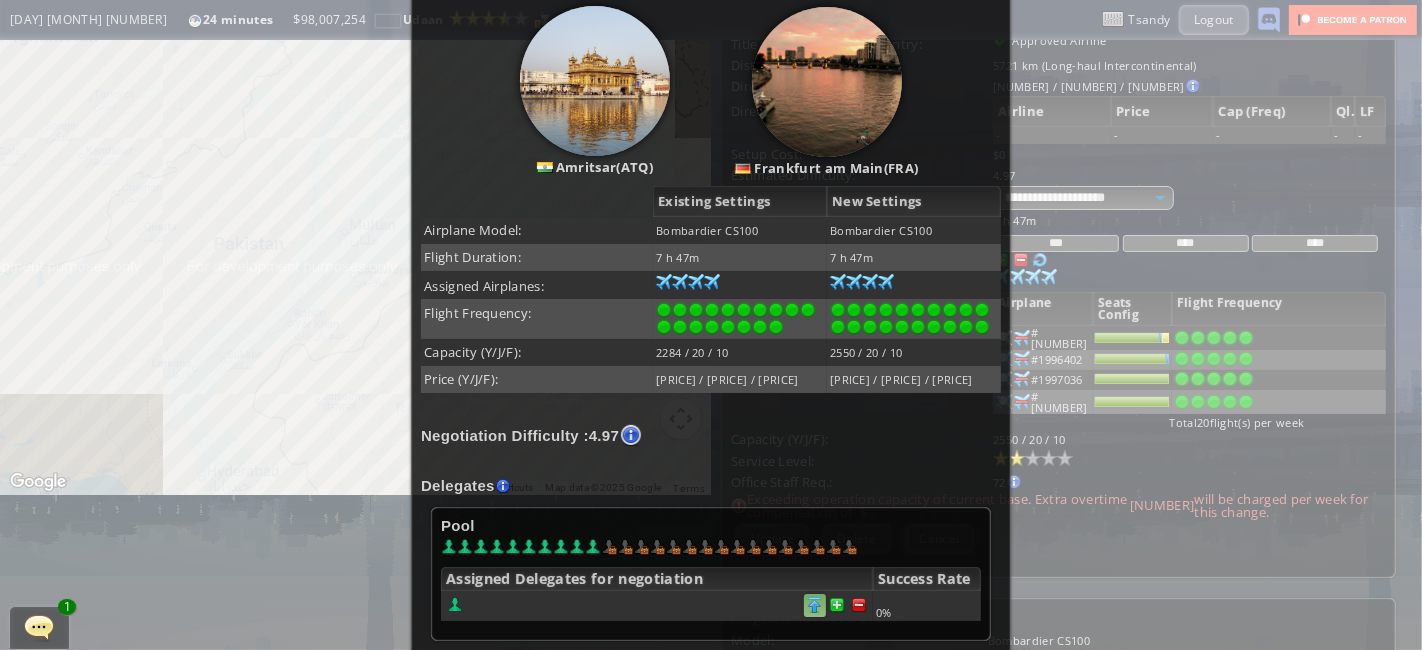 click at bounding box center (859, 605) 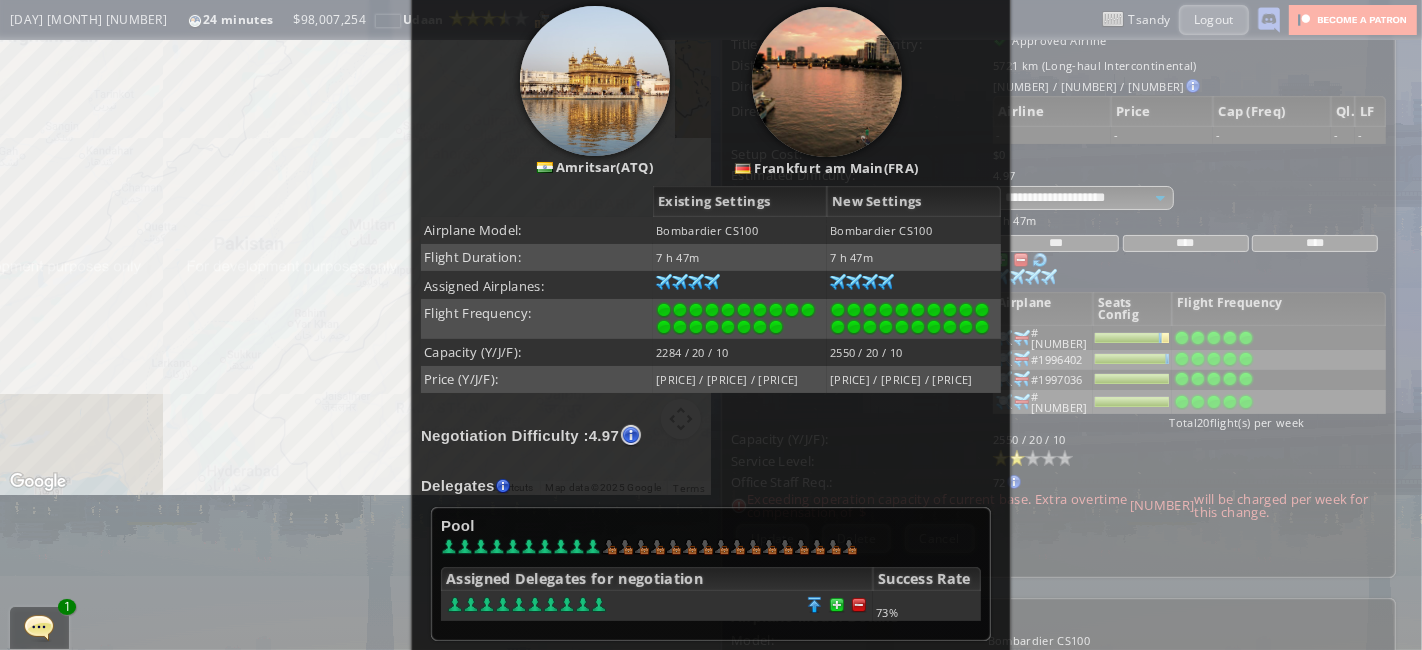 scroll, scrollTop: 514, scrollLeft: 0, axis: vertical 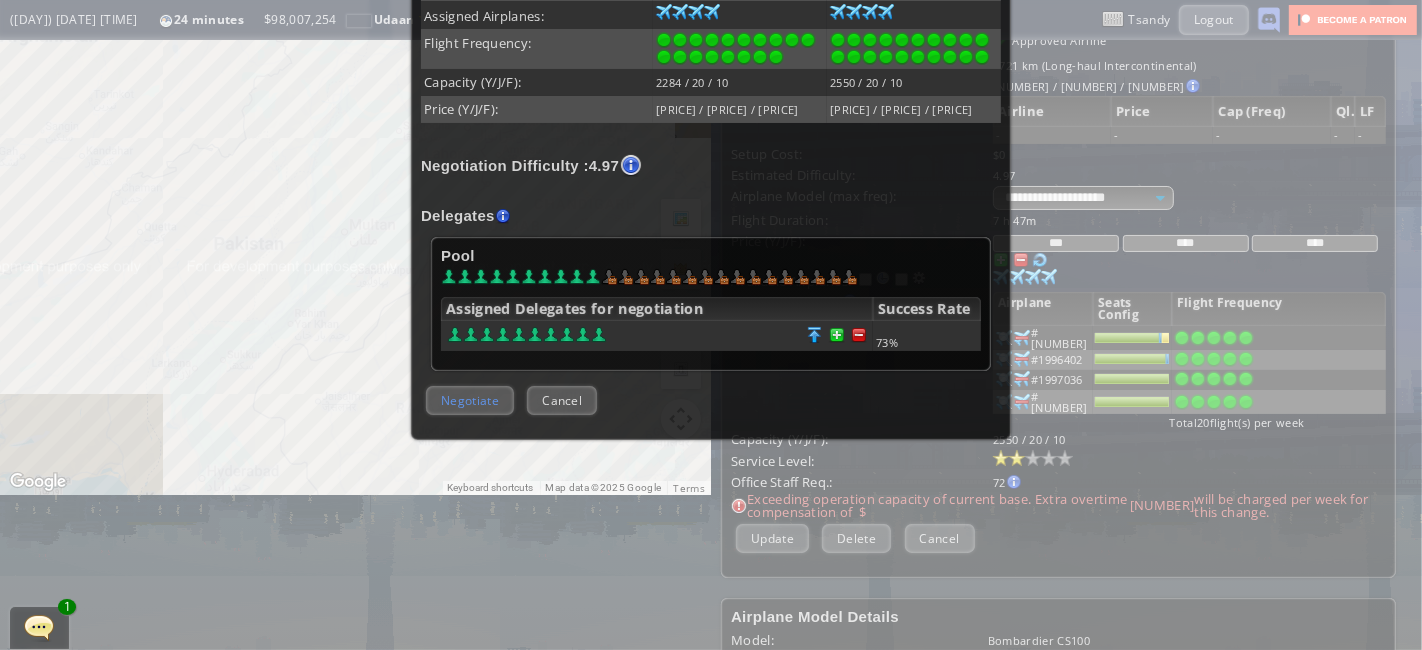 click on "Negotiate" at bounding box center (470, 400) 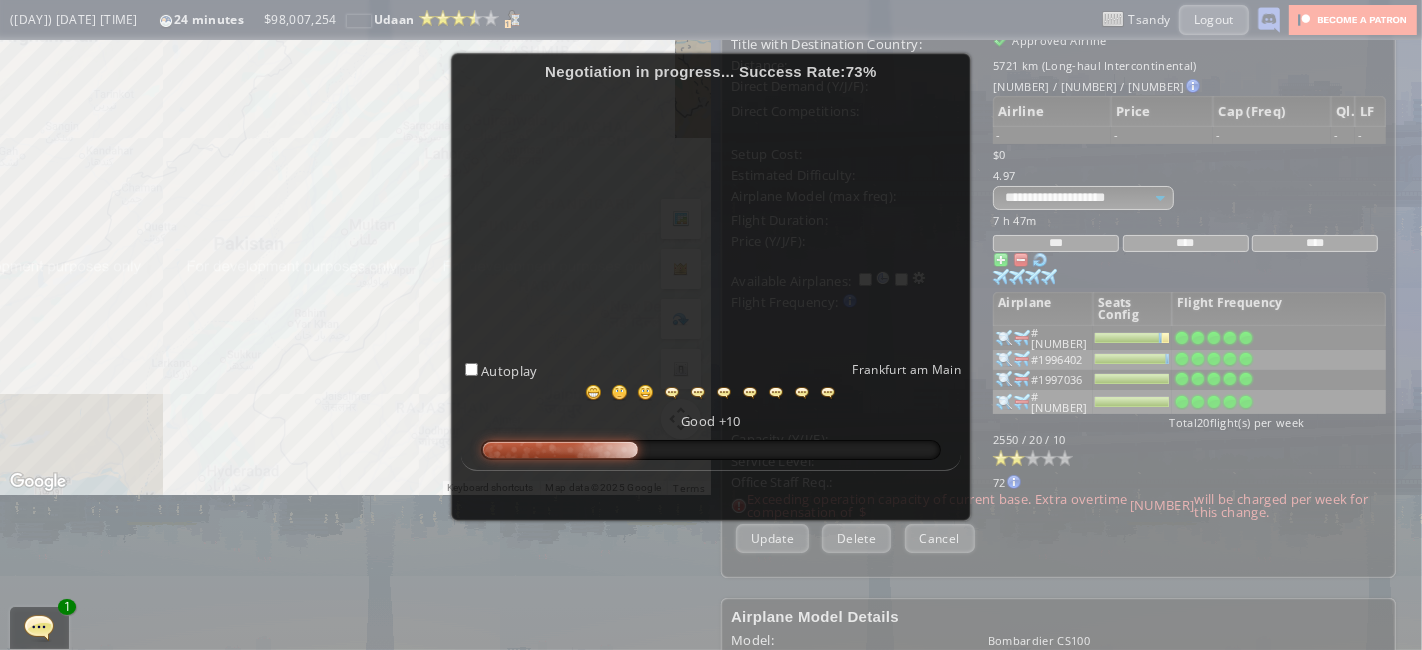 scroll, scrollTop: 161, scrollLeft: 0, axis: vertical 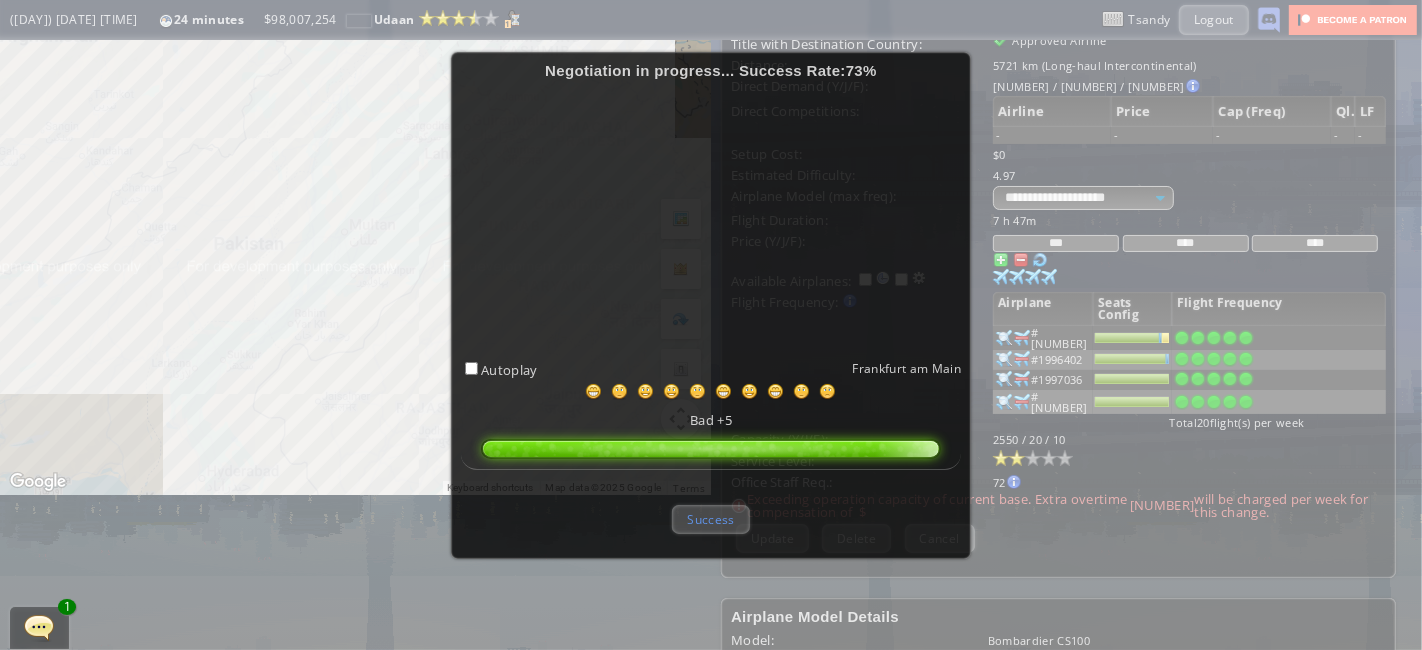 click on "Success" at bounding box center [710, 519] 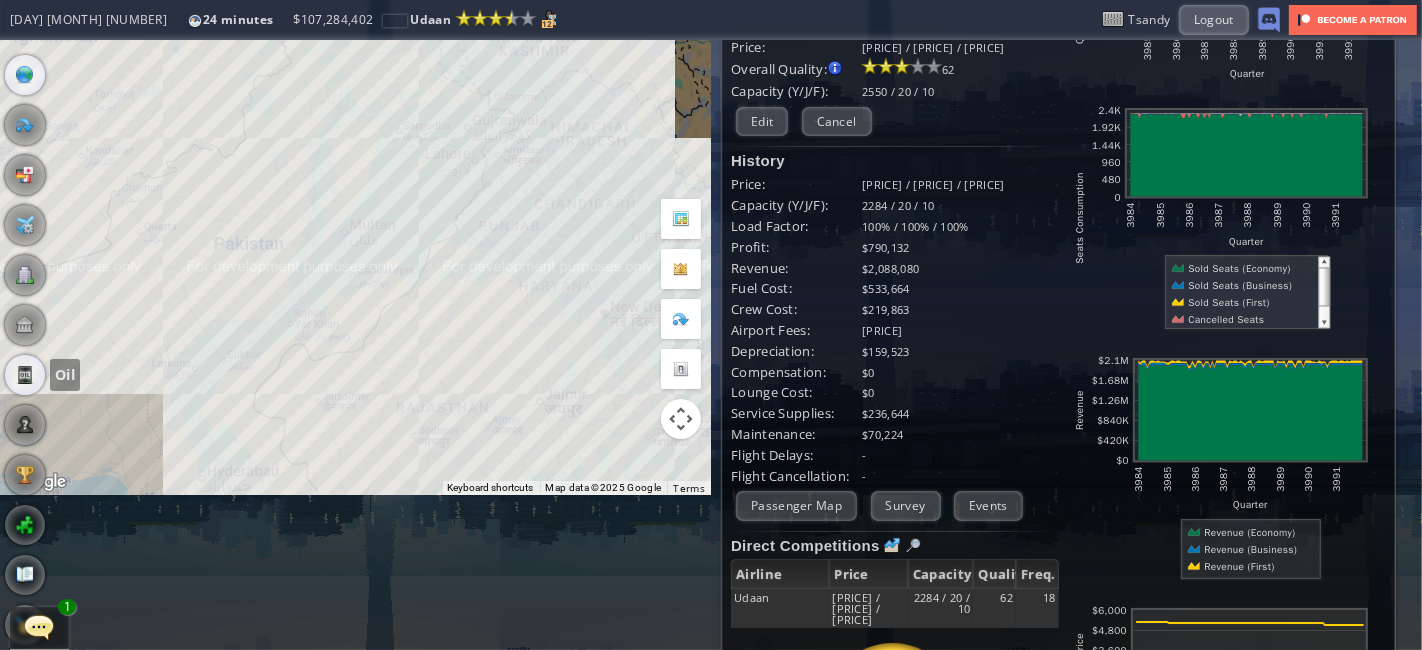 click at bounding box center [25, 375] 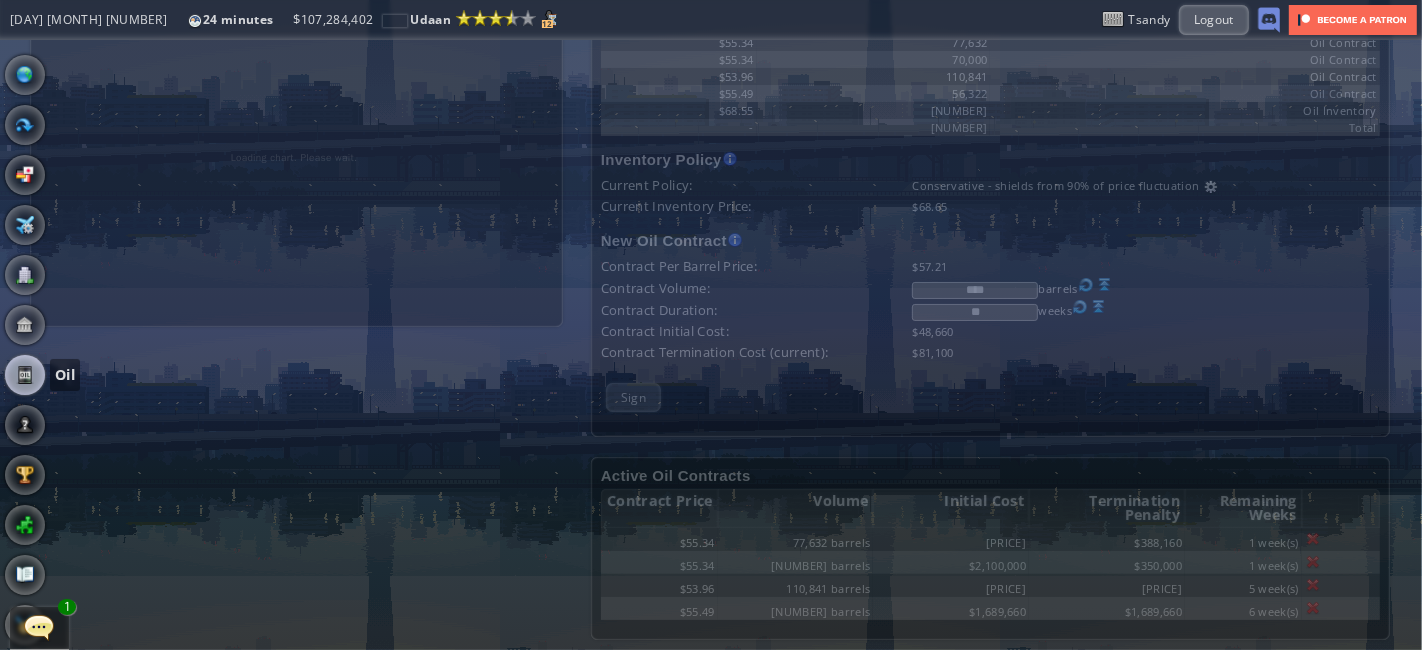scroll, scrollTop: 27, scrollLeft: 0, axis: vertical 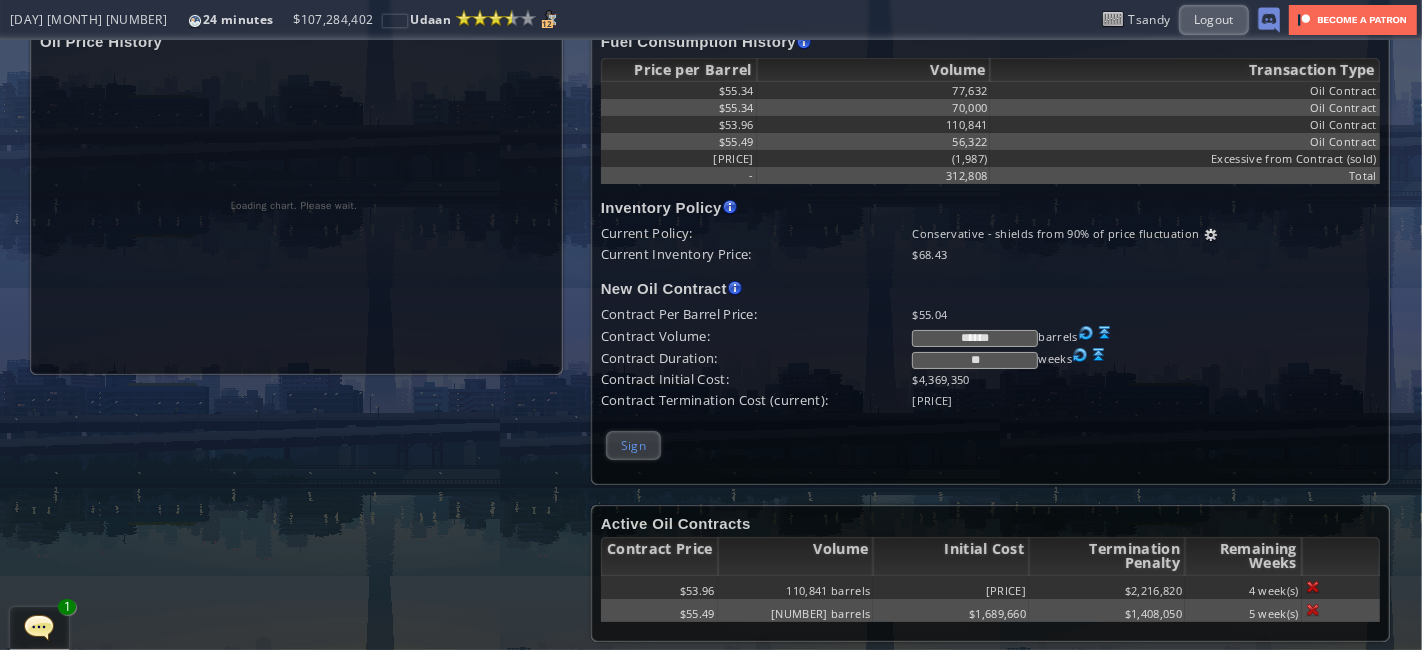 click on "Sign" at bounding box center [633, 445] 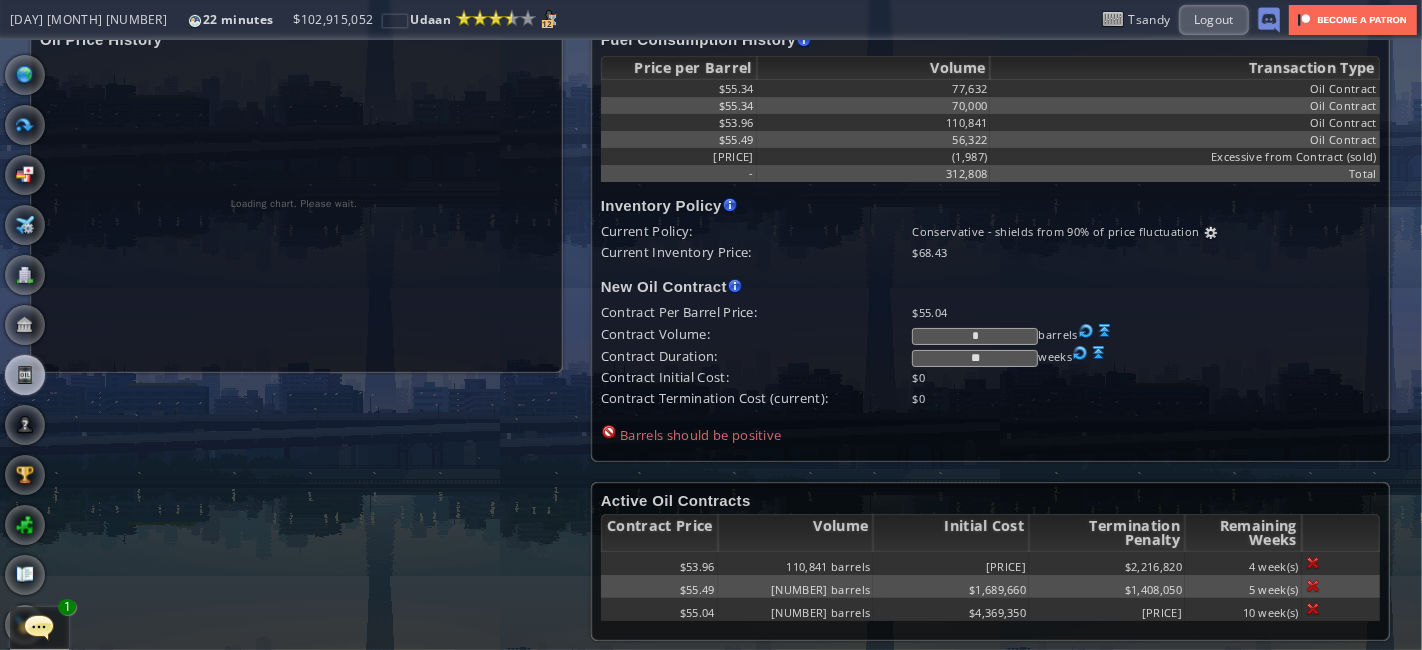 scroll, scrollTop: 0, scrollLeft: 0, axis: both 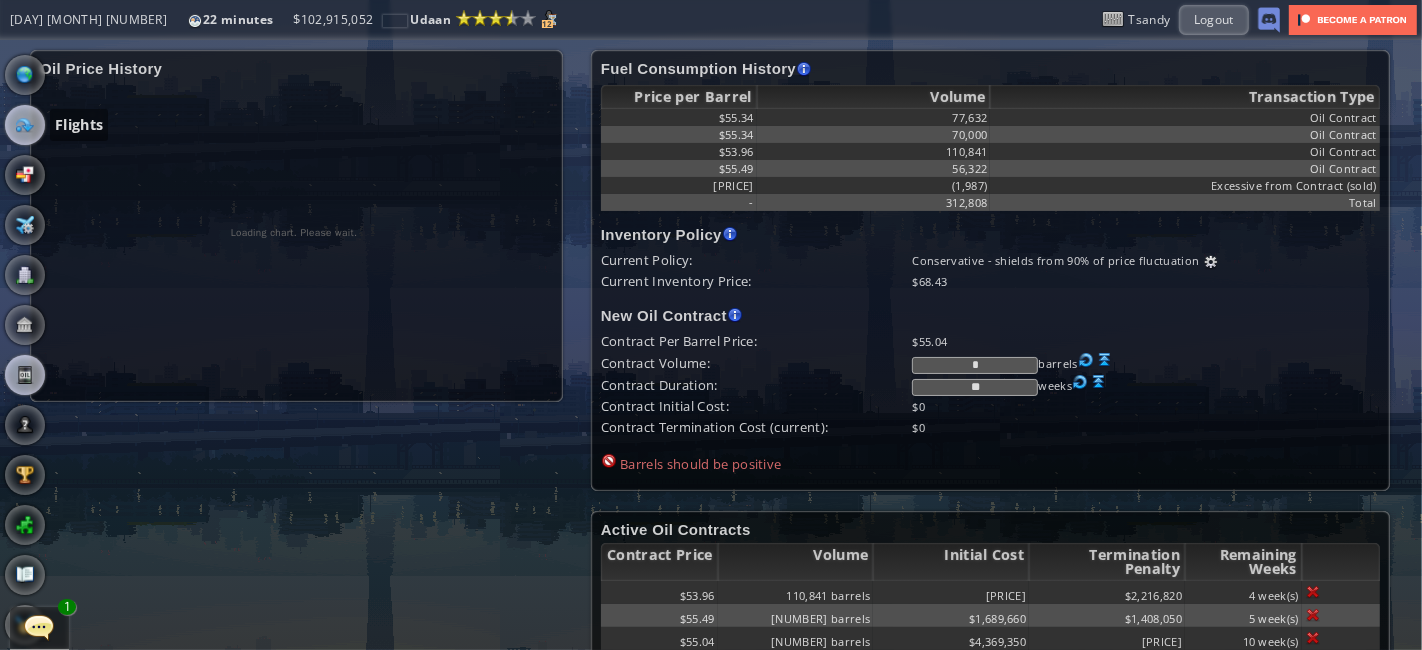 click at bounding box center (25, 125) 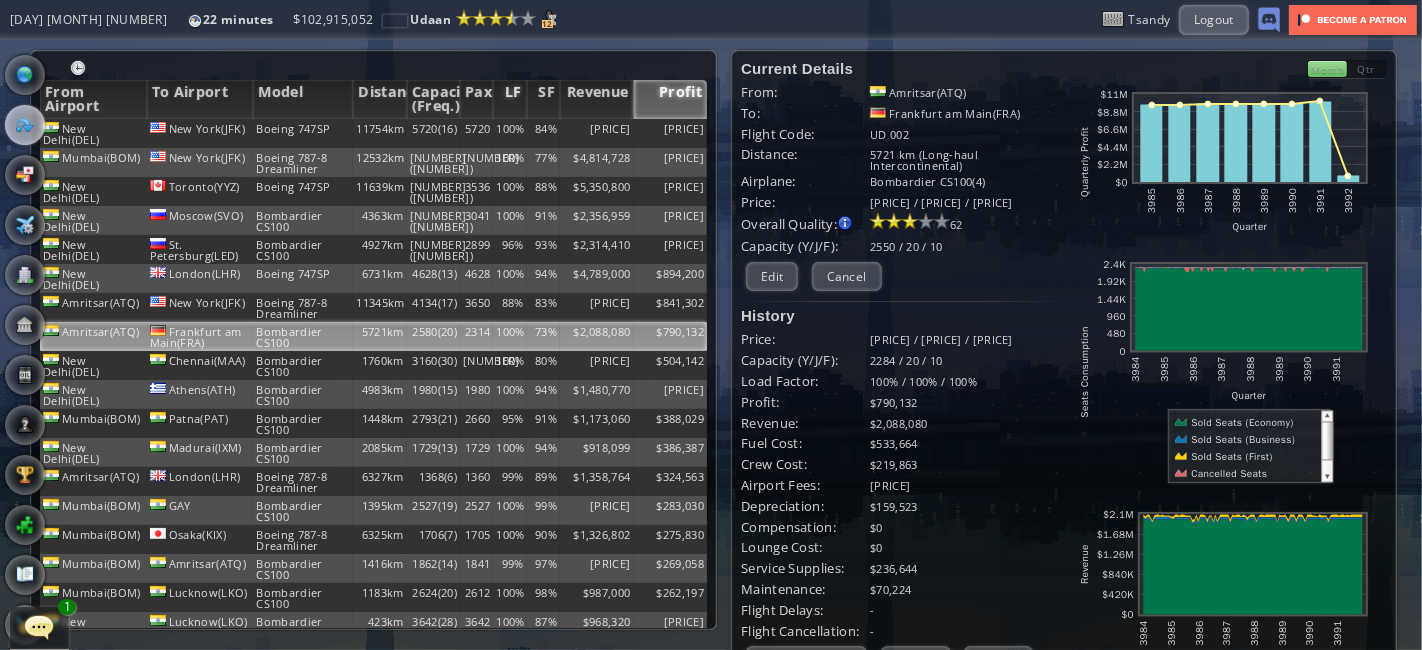 click on "LF" at bounding box center (509, 99) 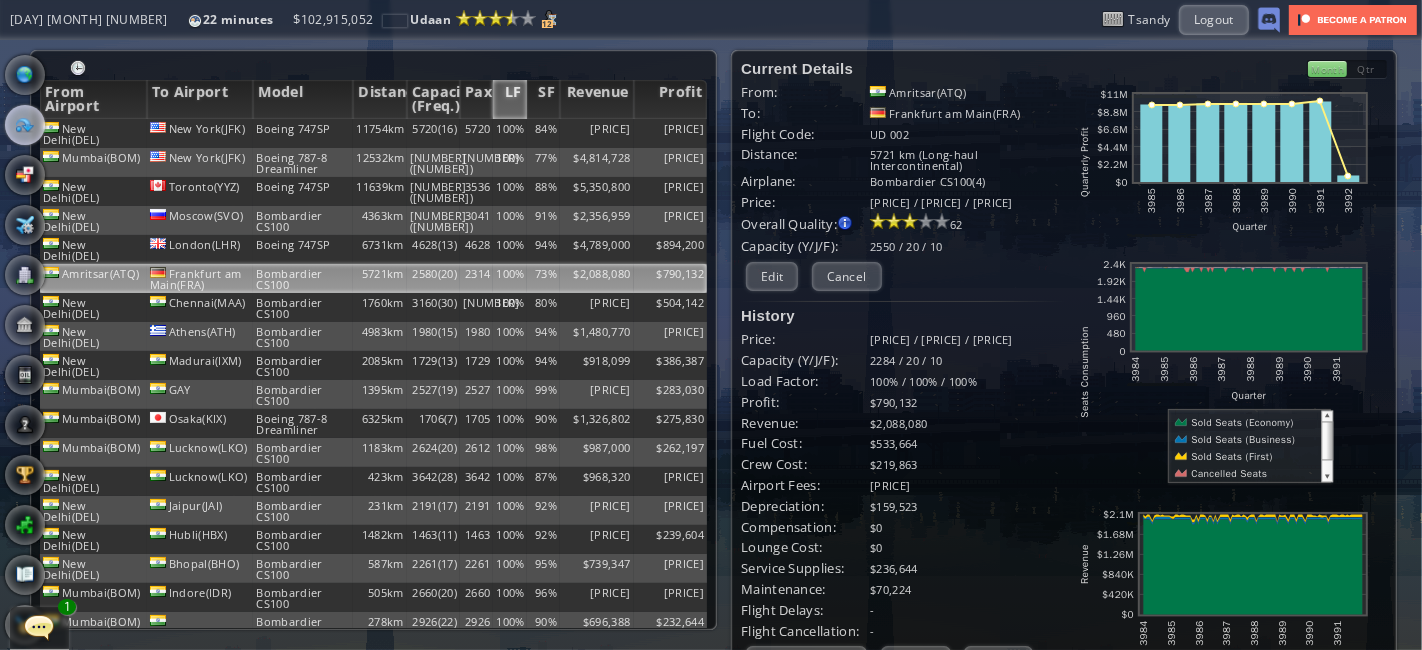 click on "LF" at bounding box center (509, 99) 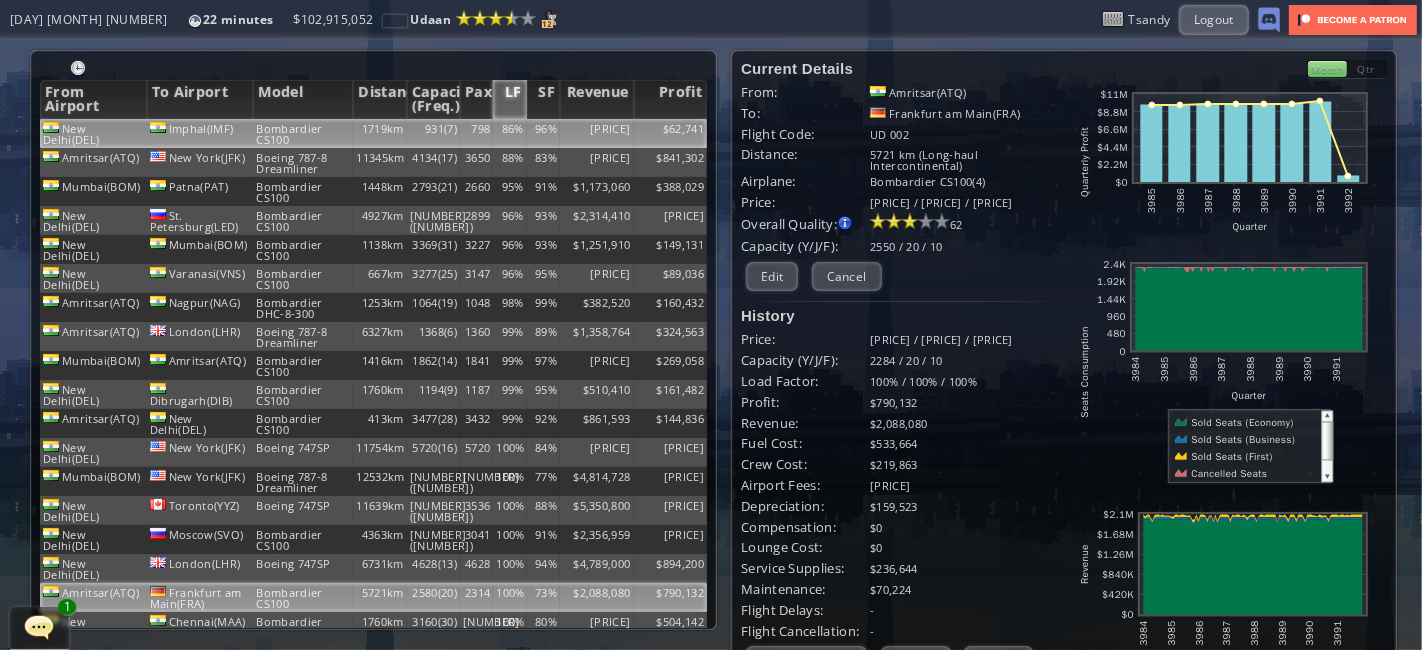 click on "798" at bounding box center [476, 133] 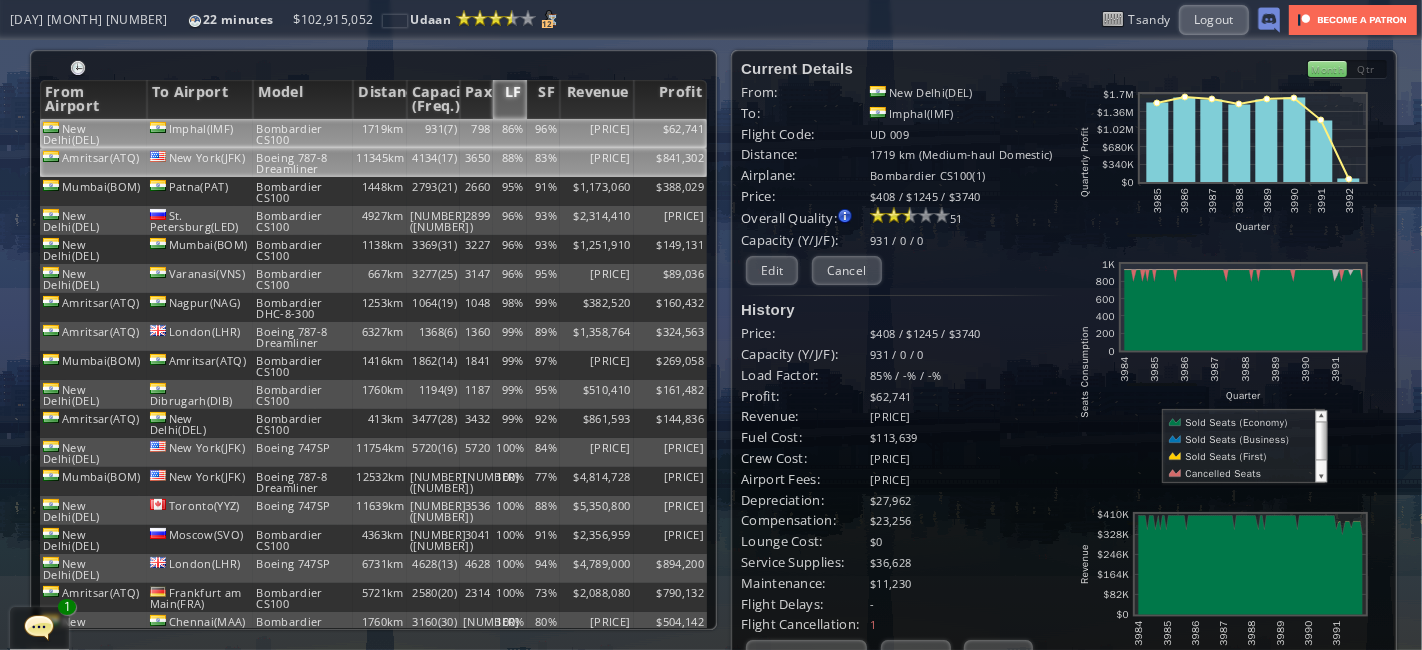 click on "3650" at bounding box center (476, 133) 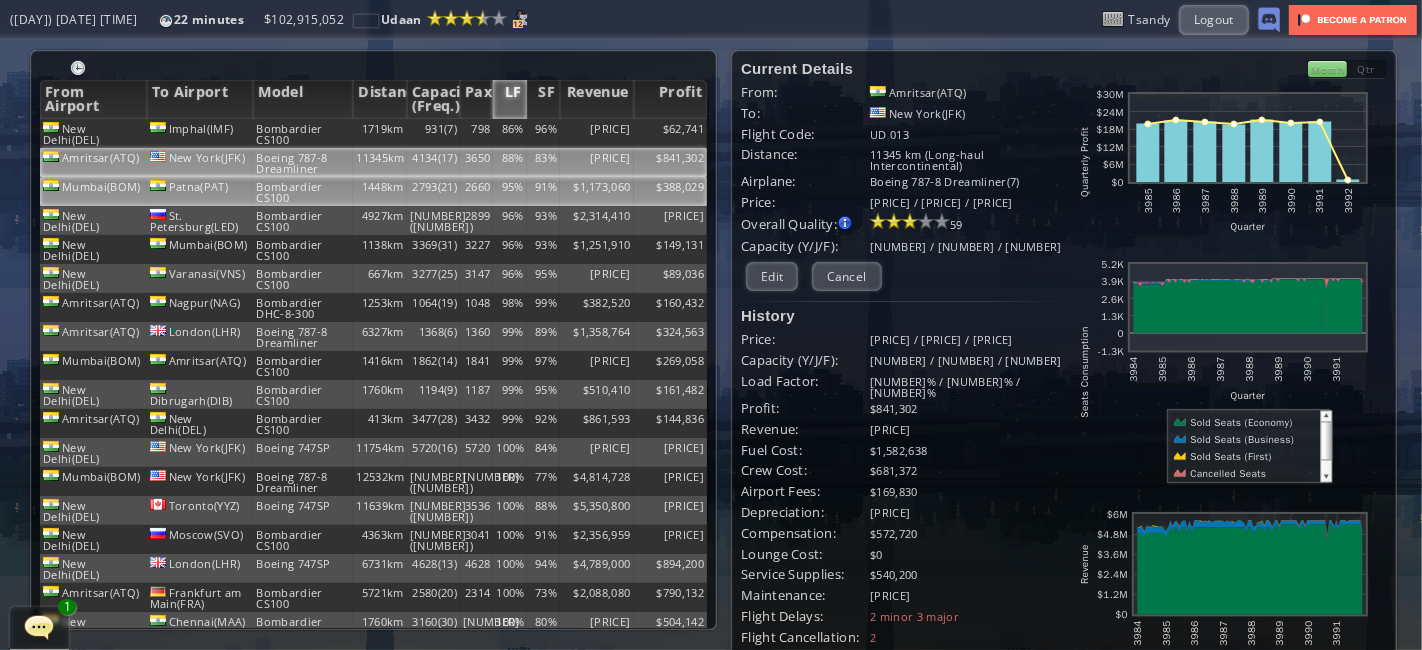 click on "2660" at bounding box center [476, 133] 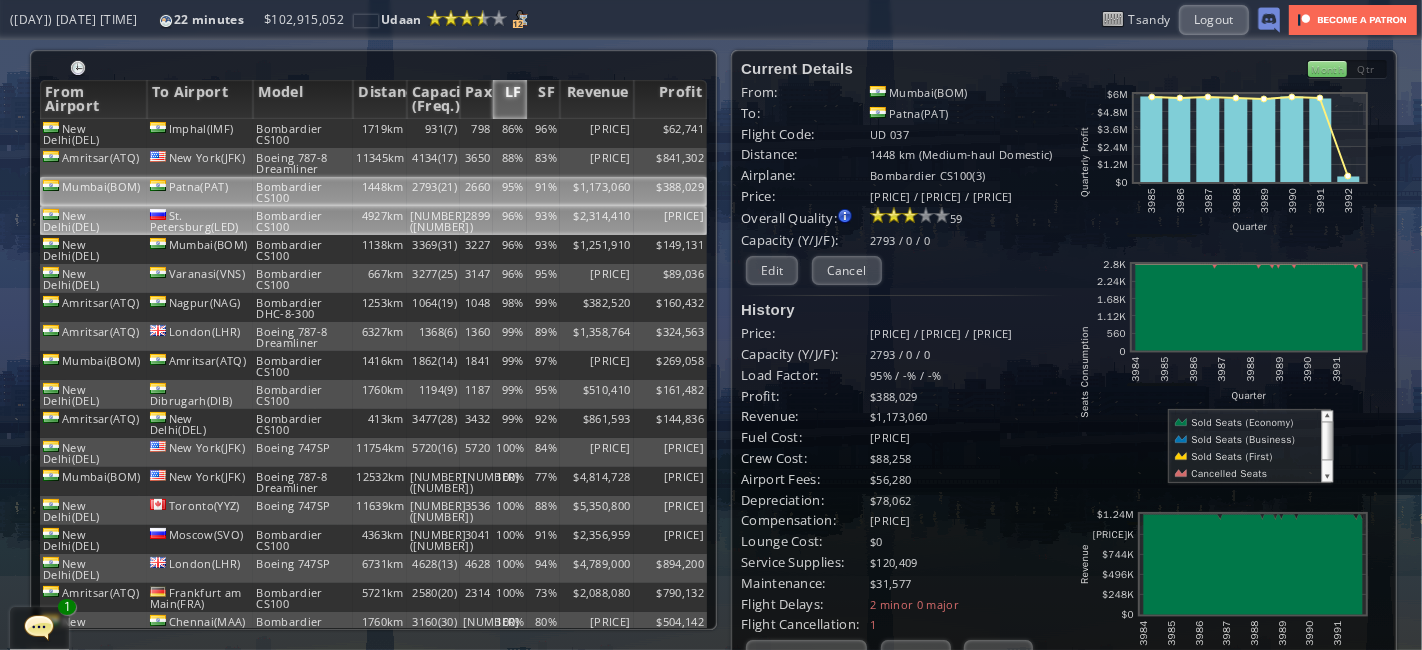 click on "[NUMBER]([NUMBER])" at bounding box center (433, 133) 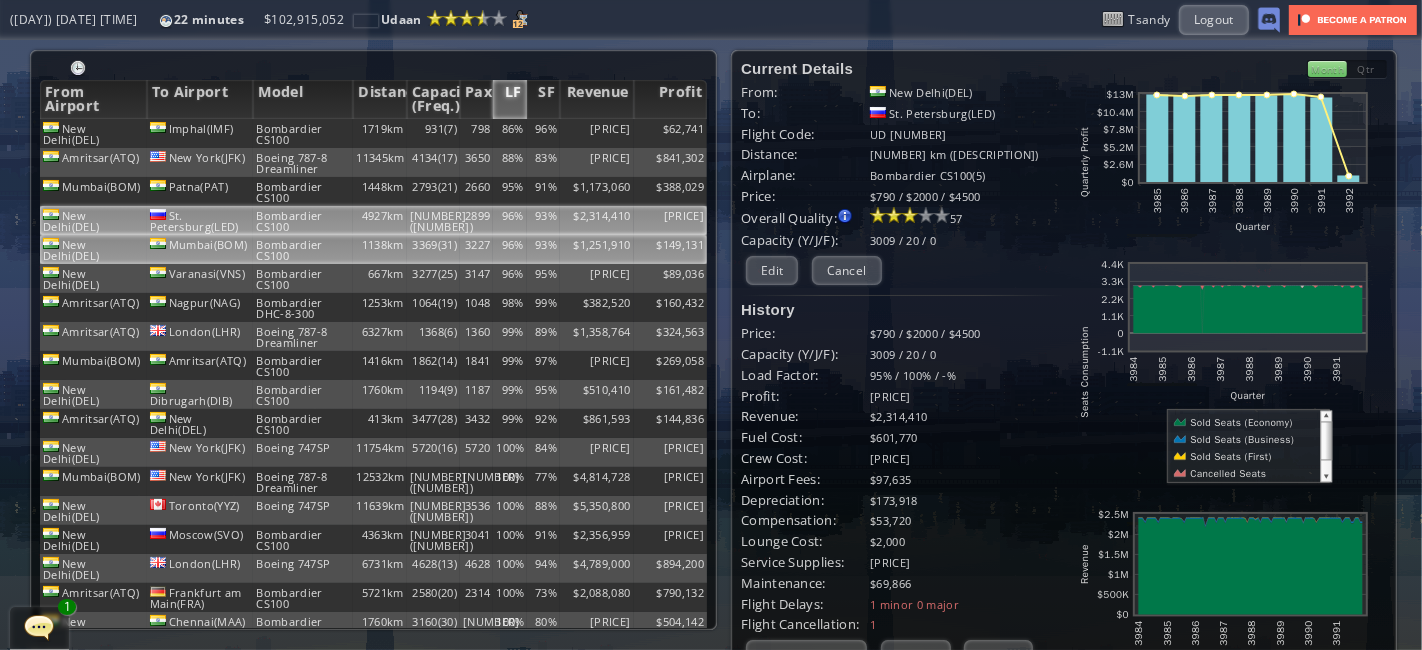 click on "3227" at bounding box center [476, 133] 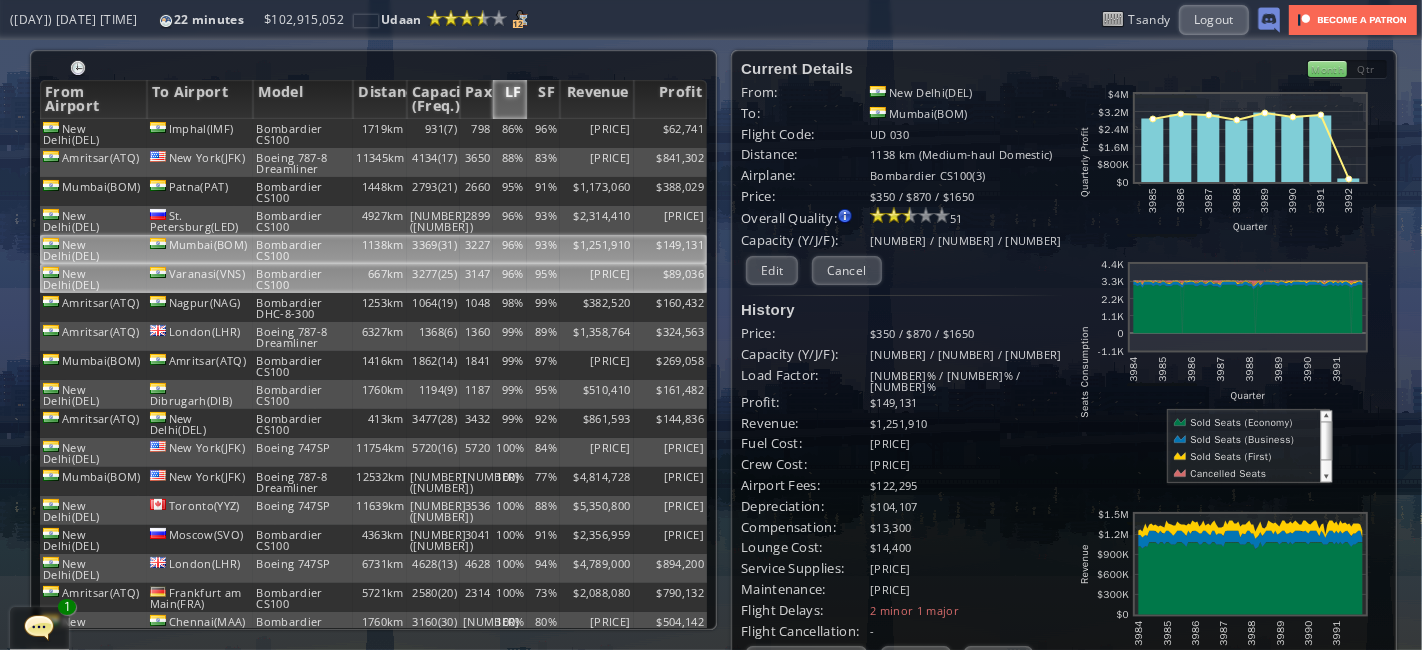 click on "3277(25)" at bounding box center [433, 133] 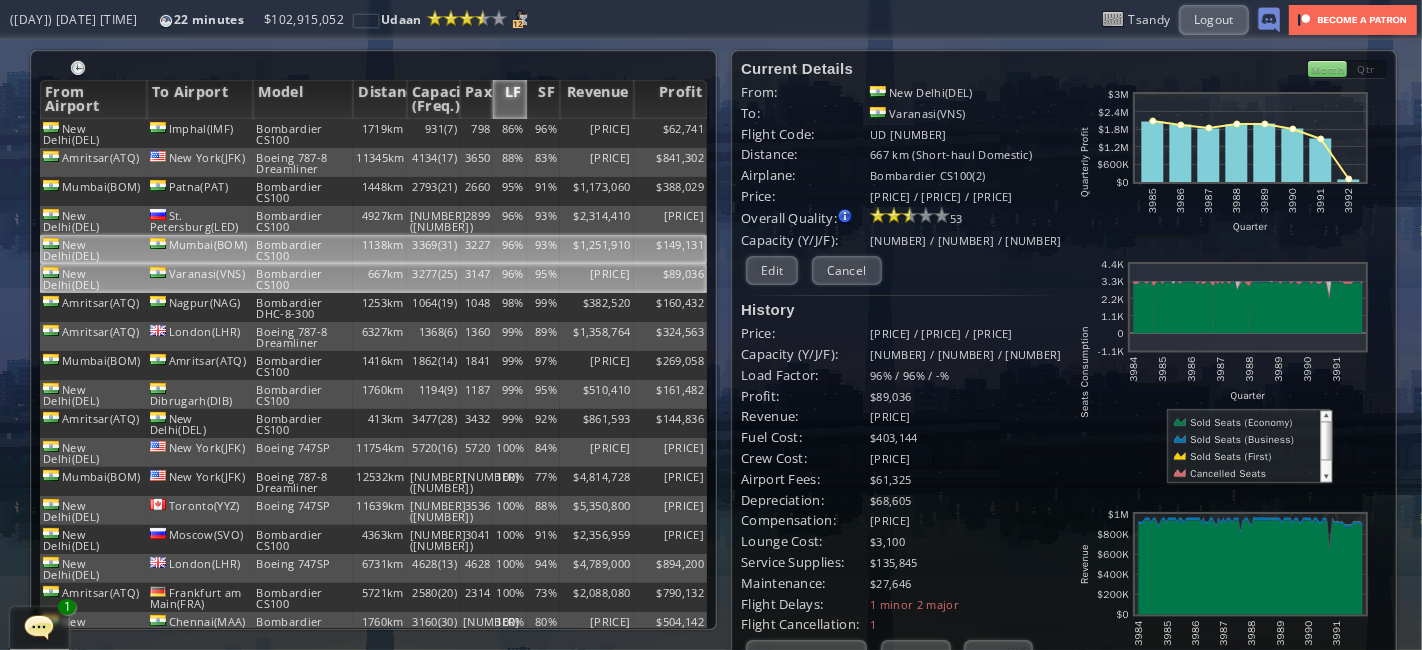 click on "1138km" at bounding box center [379, 133] 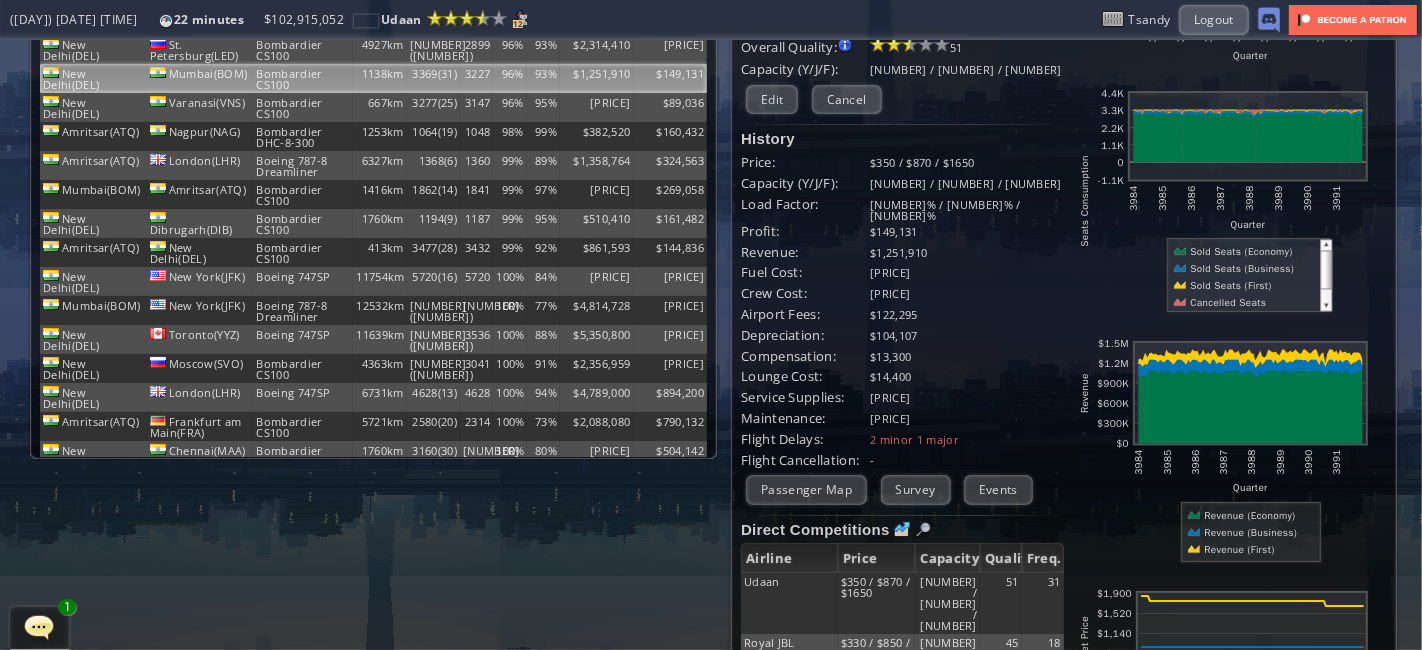 scroll, scrollTop: 0, scrollLeft: 0, axis: both 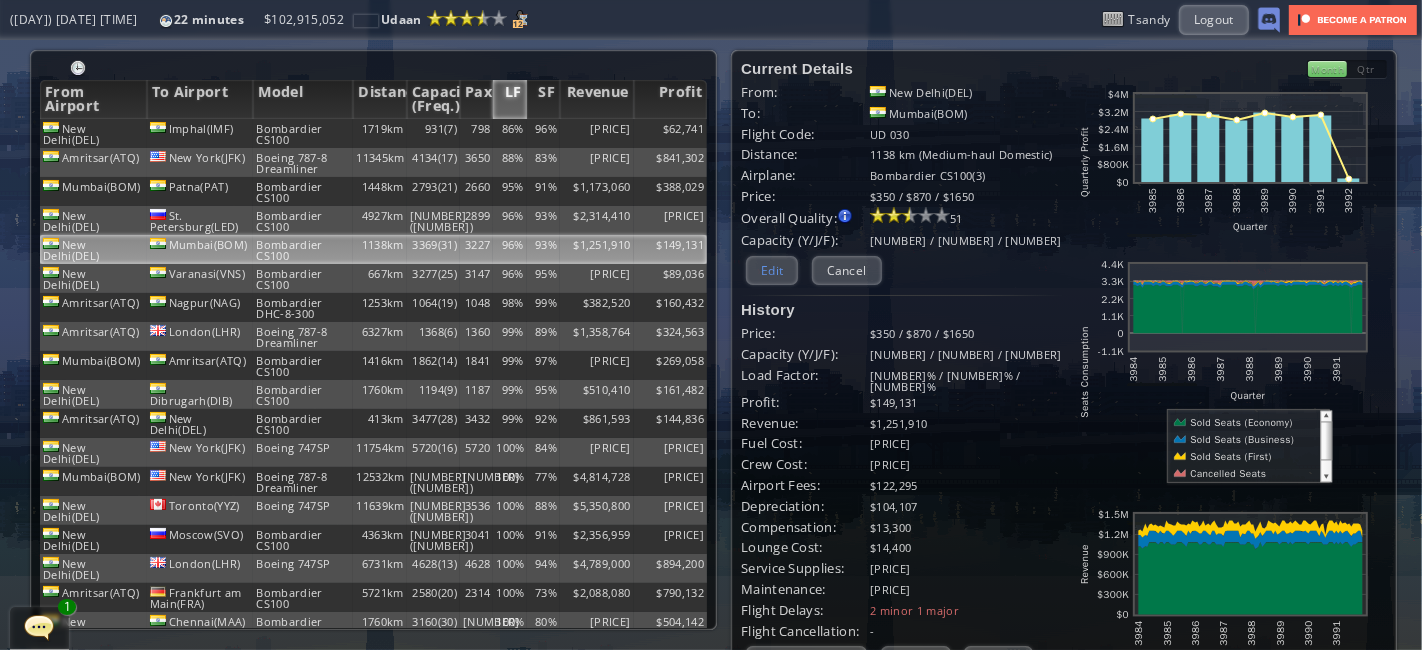 click on "Edit" at bounding box center [772, 270] 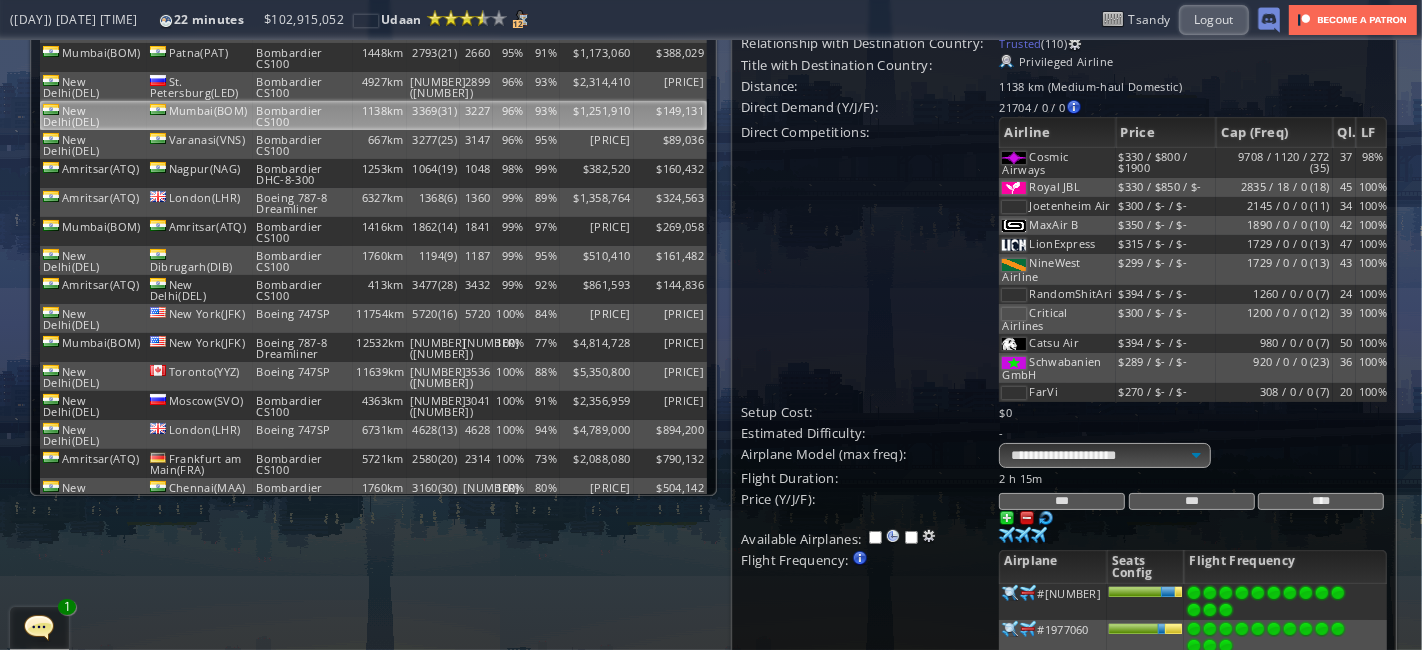 scroll, scrollTop: 135, scrollLeft: 0, axis: vertical 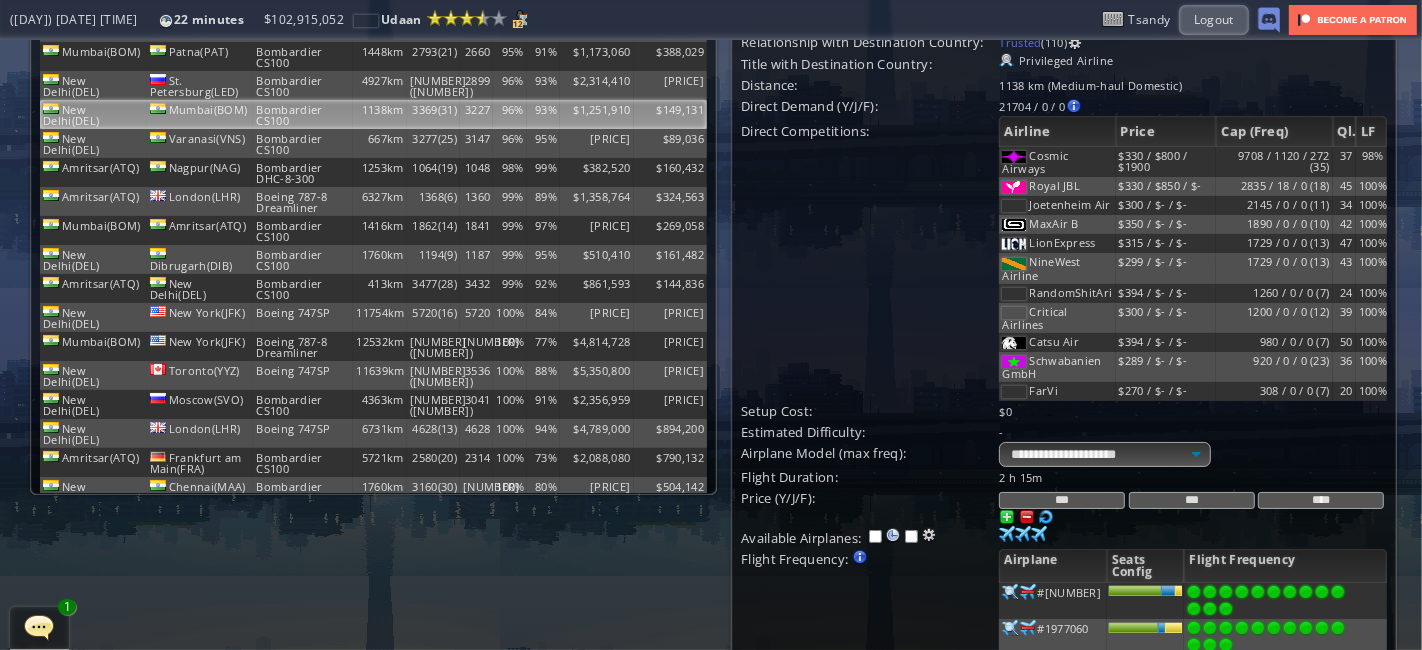 click on "***" at bounding box center [1192, 500] 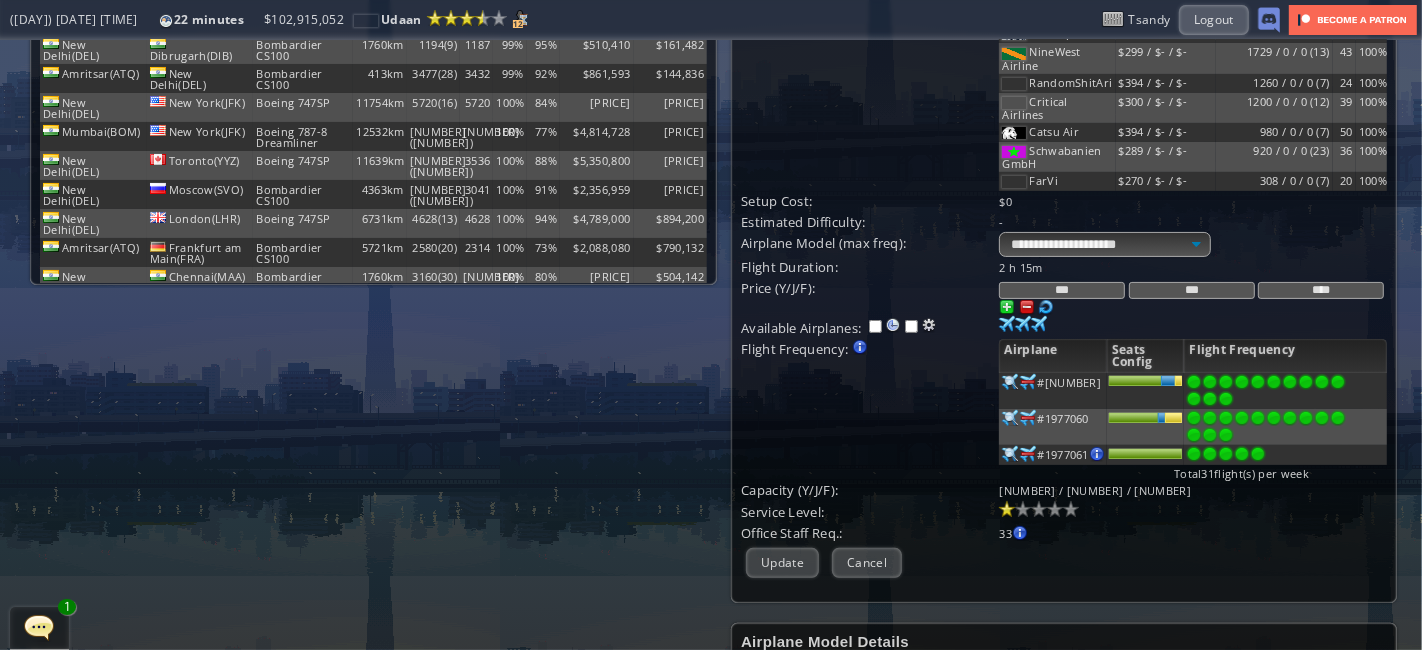 scroll, scrollTop: 364, scrollLeft: 0, axis: vertical 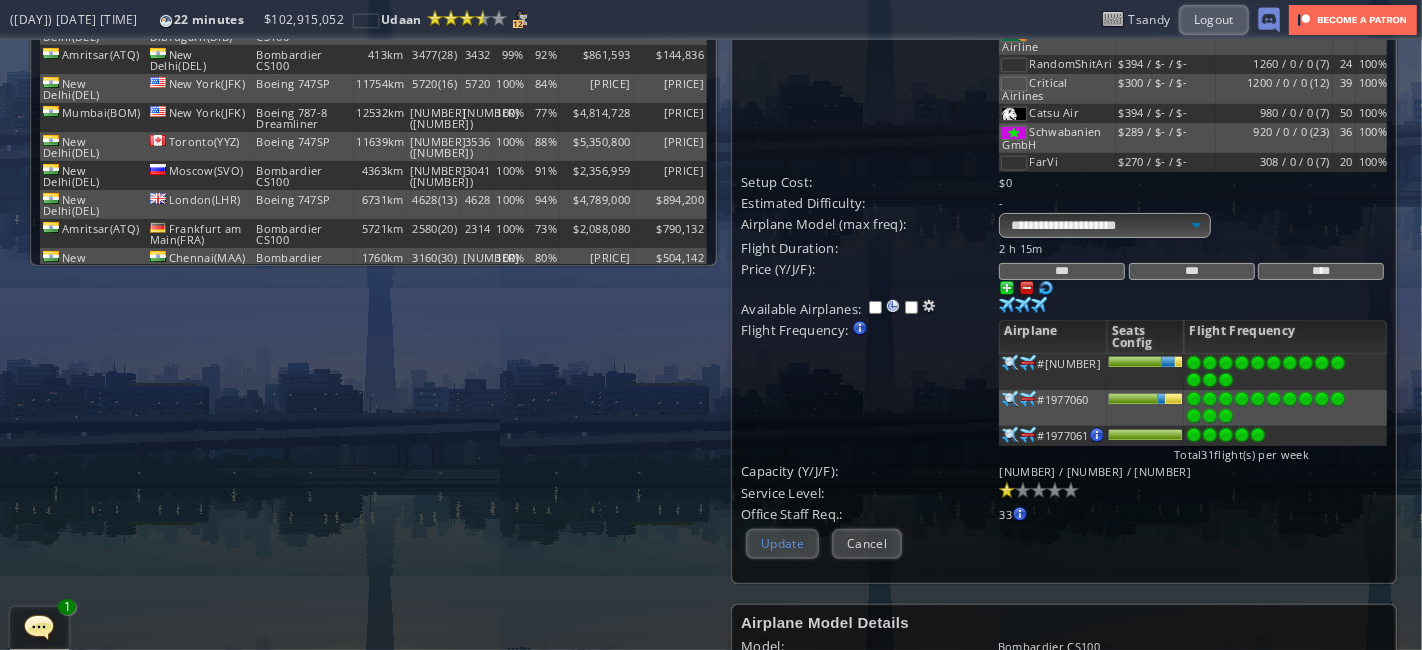 type on "***" 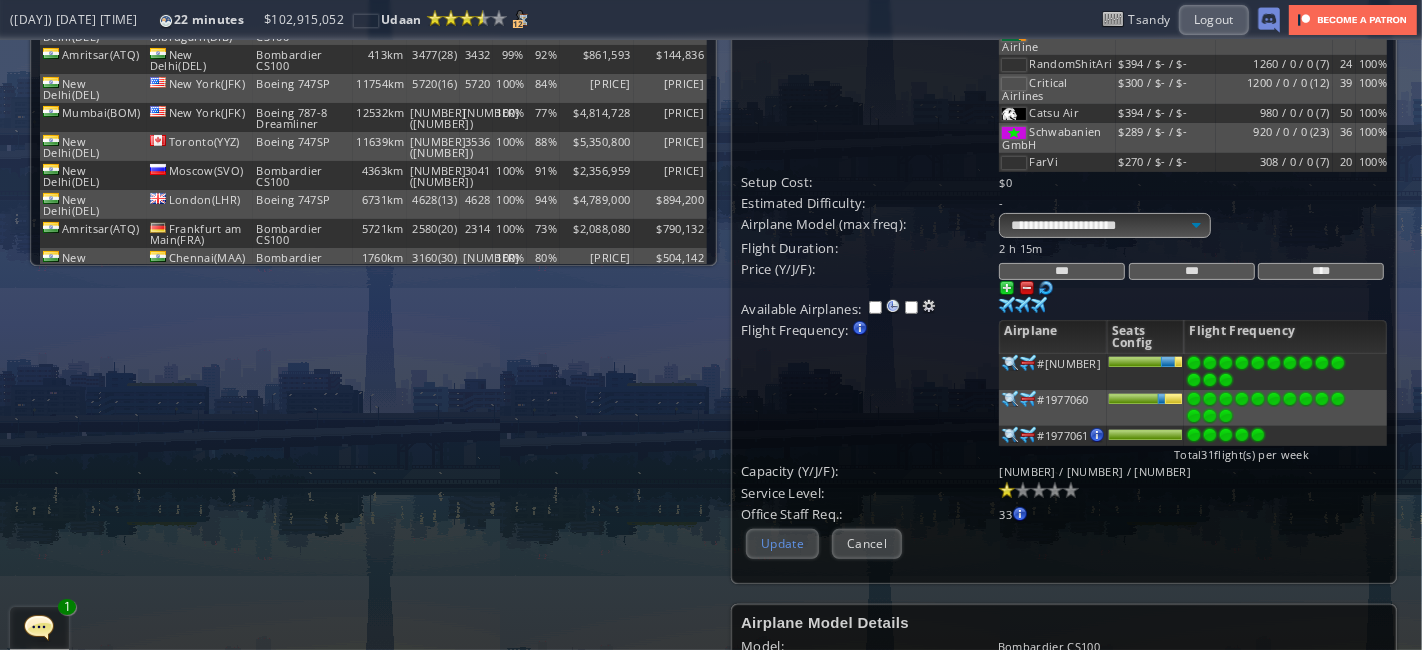 click on "Update" at bounding box center (782, 543) 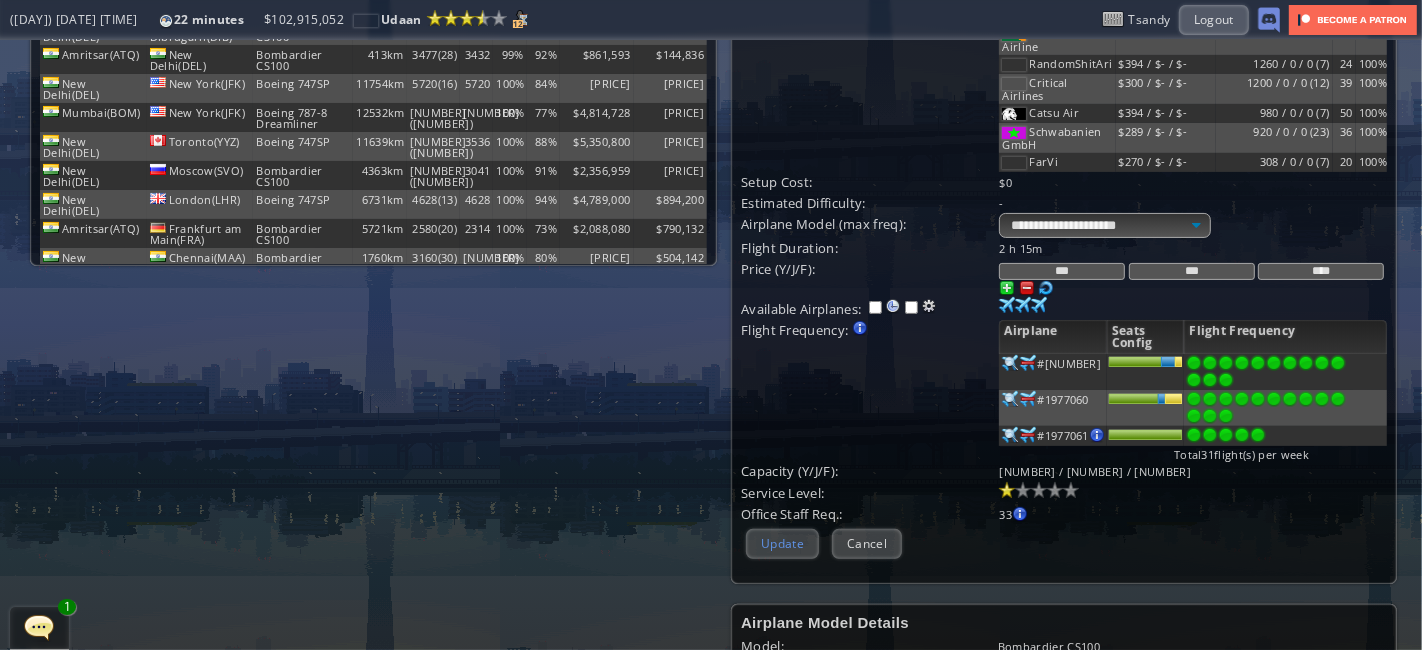 scroll, scrollTop: 251, scrollLeft: 0, axis: vertical 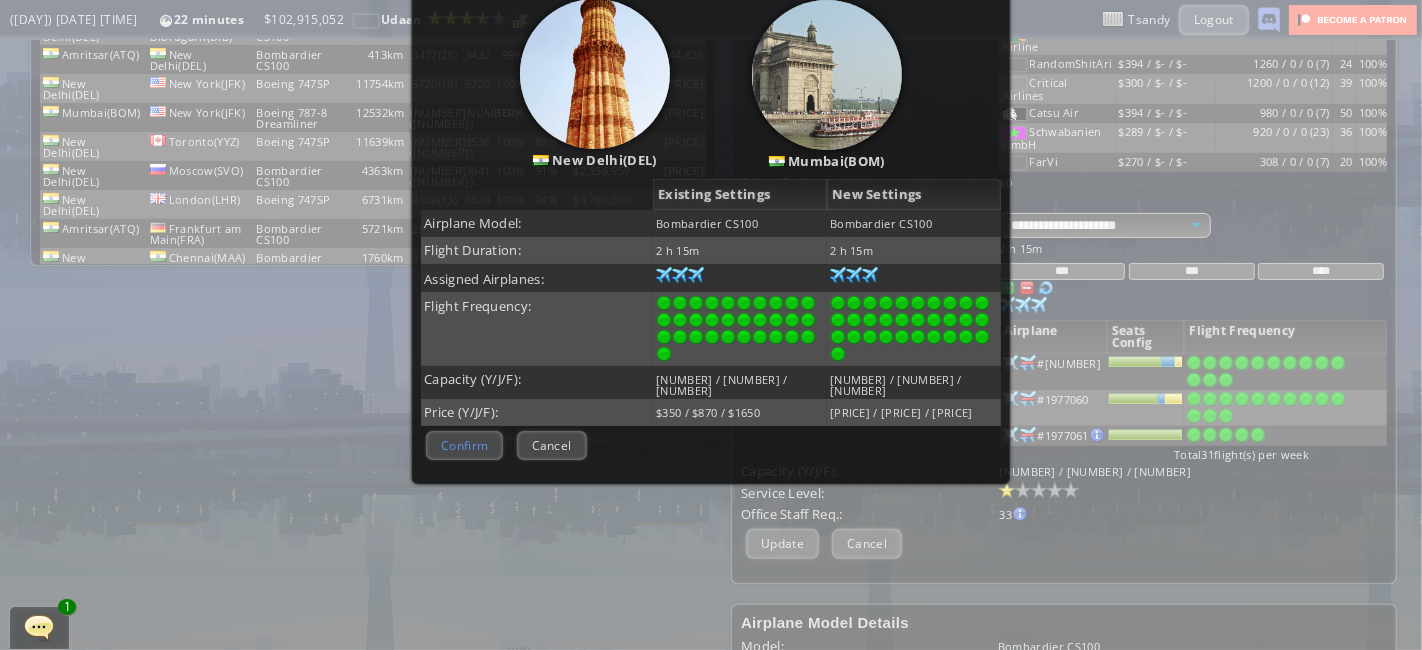 click on "Confirm" at bounding box center (464, 445) 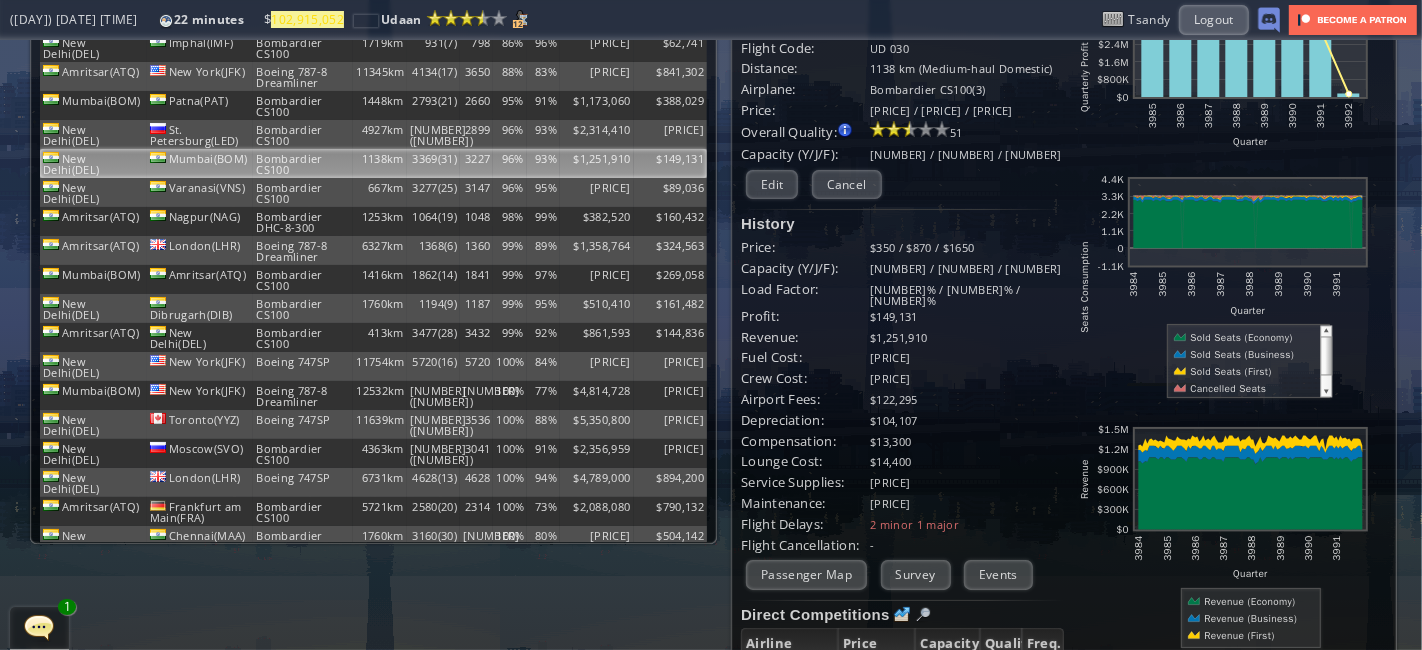 scroll, scrollTop: 37, scrollLeft: 0, axis: vertical 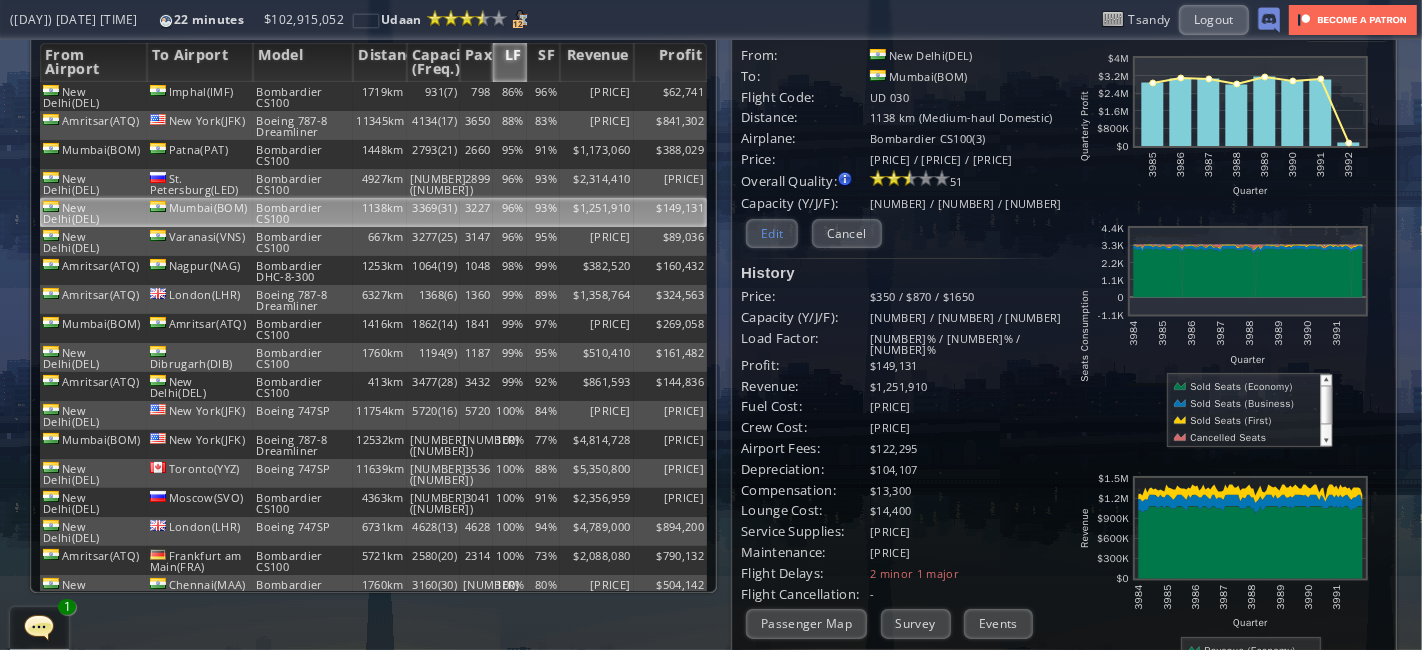 click on "Edit" at bounding box center (772, 233) 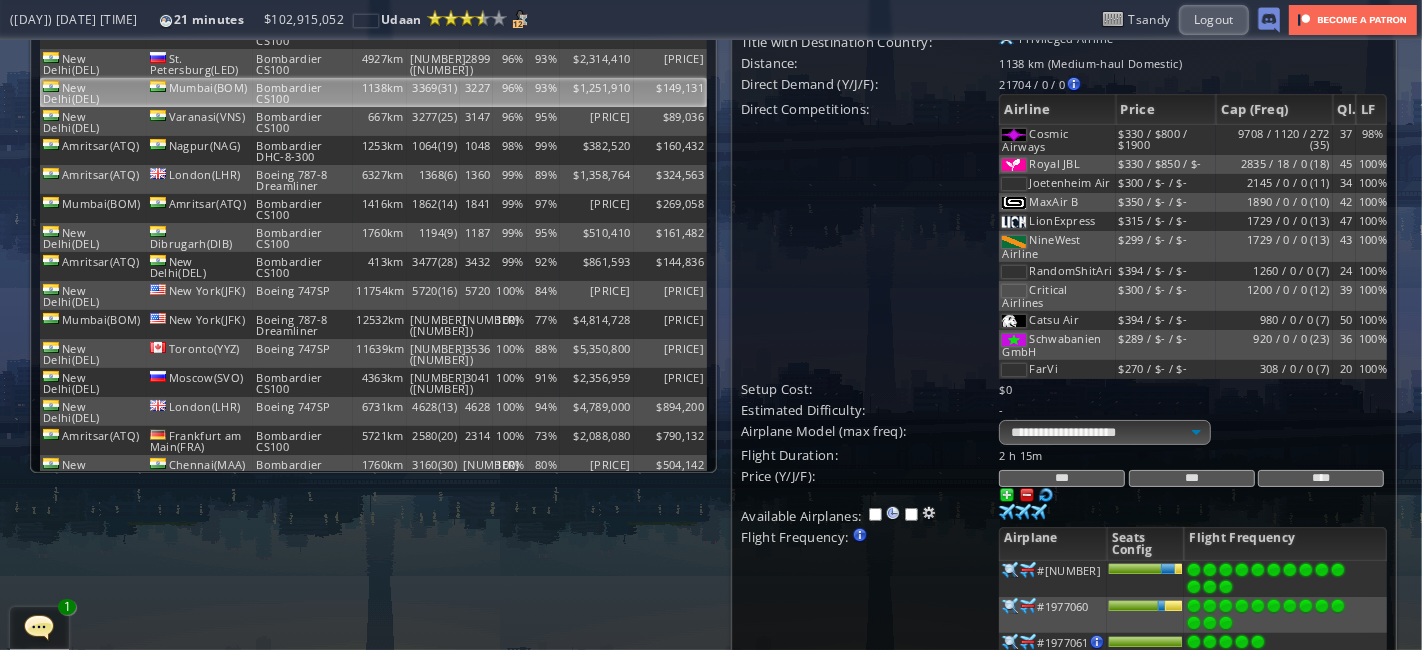 scroll, scrollTop: 162, scrollLeft: 0, axis: vertical 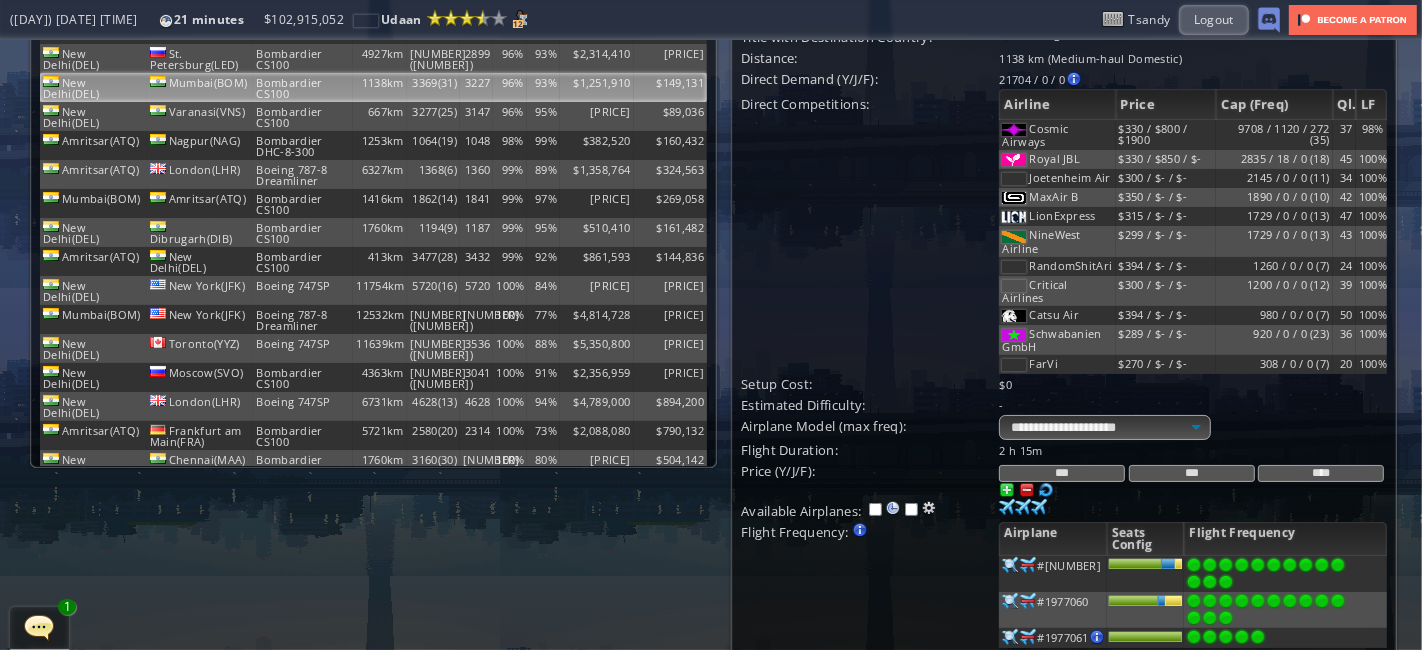 click on "****" at bounding box center (1321, 473) 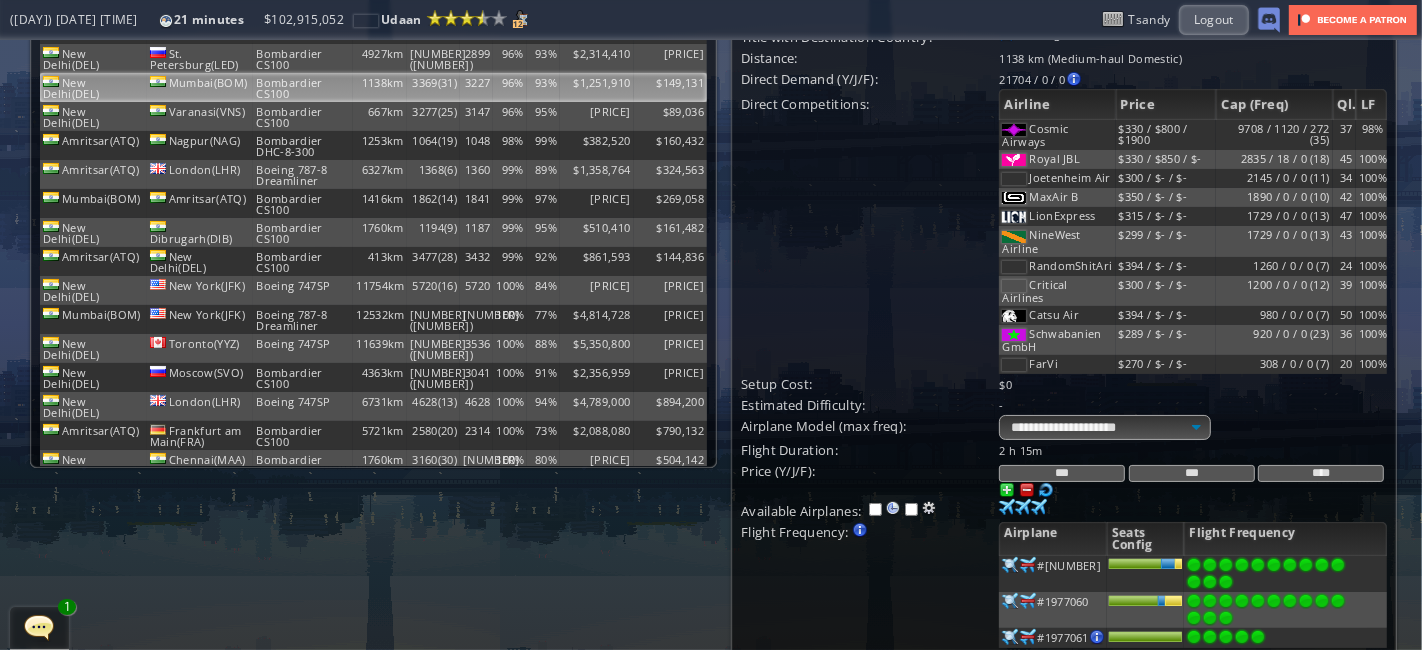 scroll, scrollTop: 262, scrollLeft: 0, axis: vertical 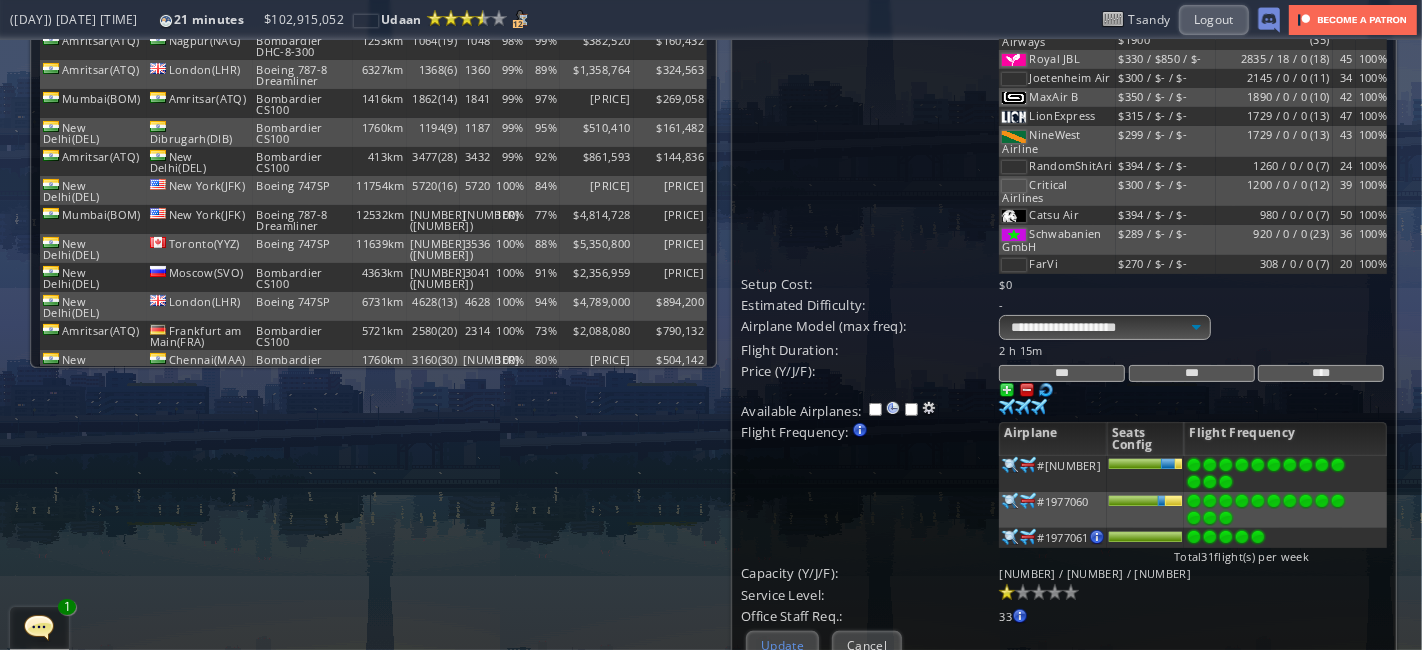 type on "****" 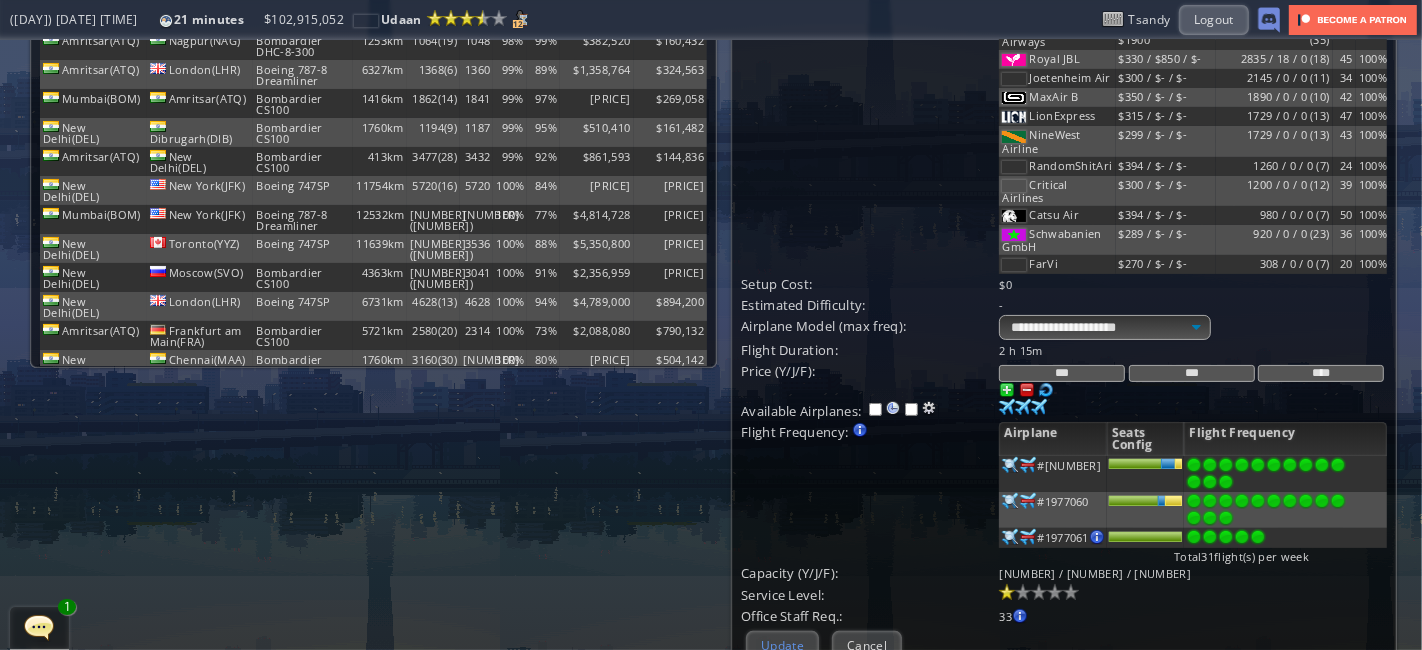 click on "Update" at bounding box center (782, 645) 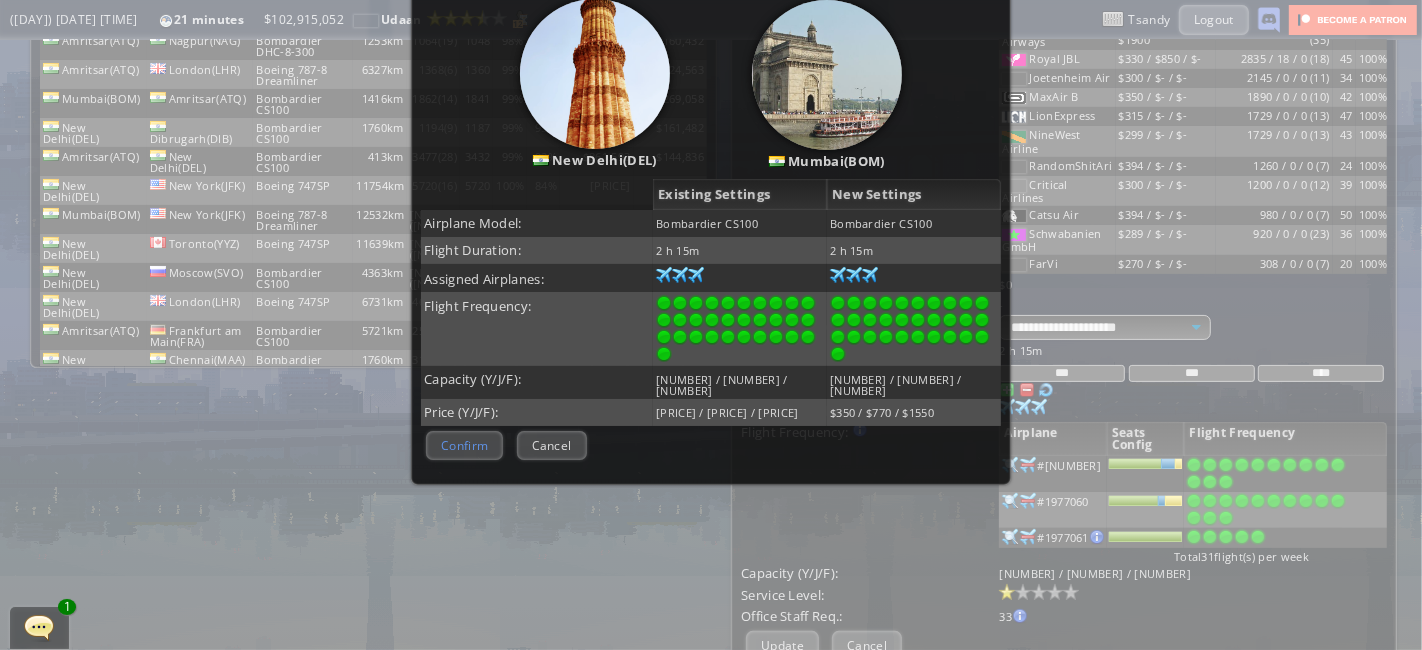 click on "Confirm" at bounding box center (464, 445) 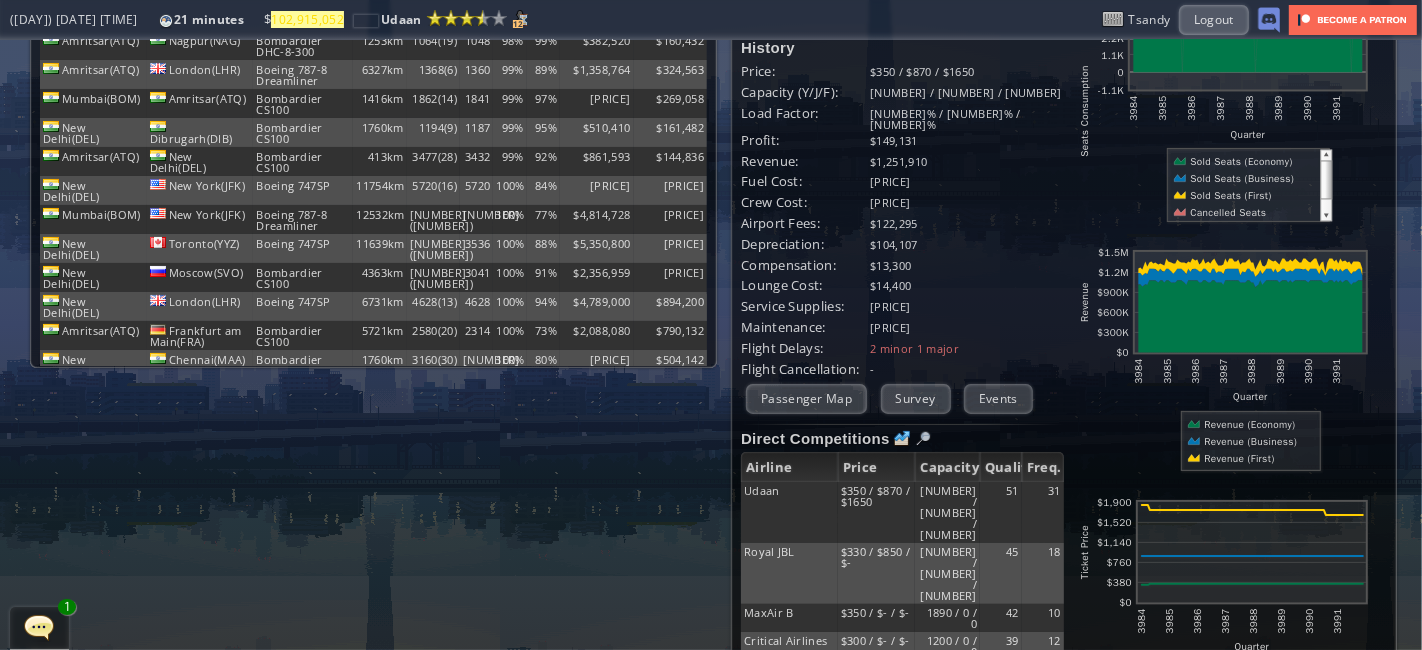 scroll, scrollTop: 0, scrollLeft: 0, axis: both 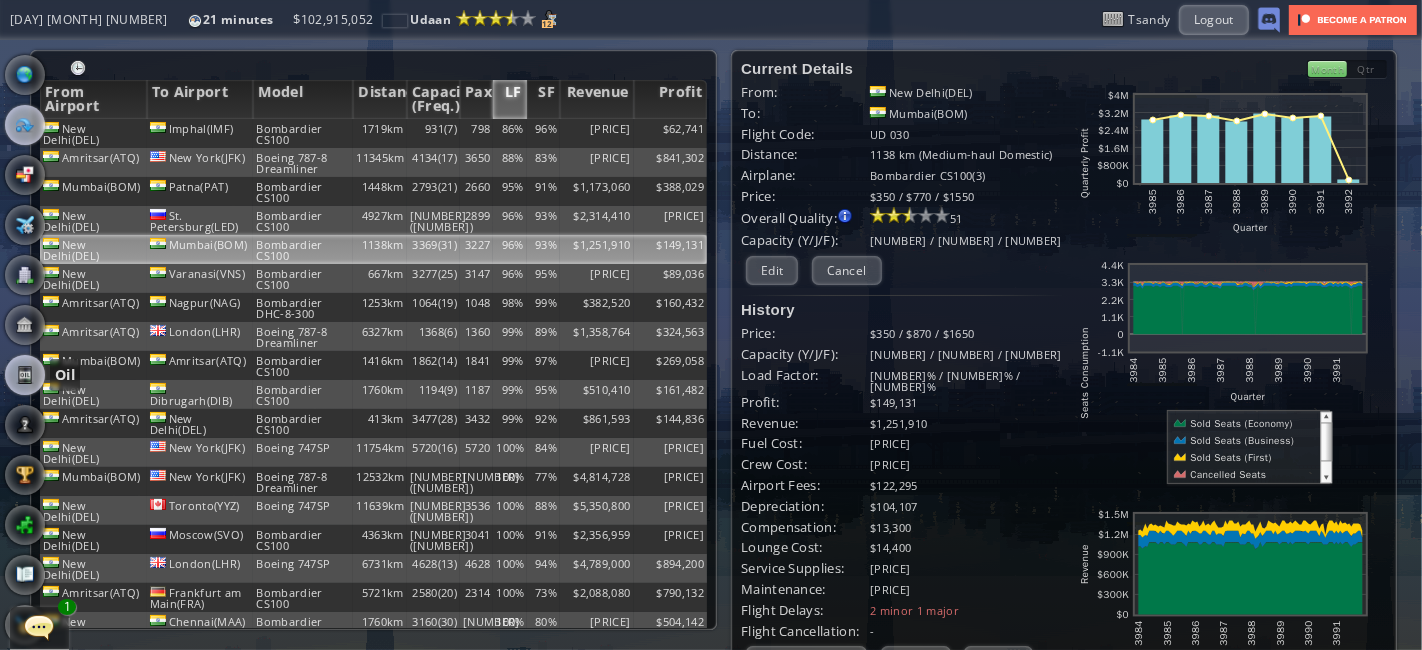 click at bounding box center (25, 375) 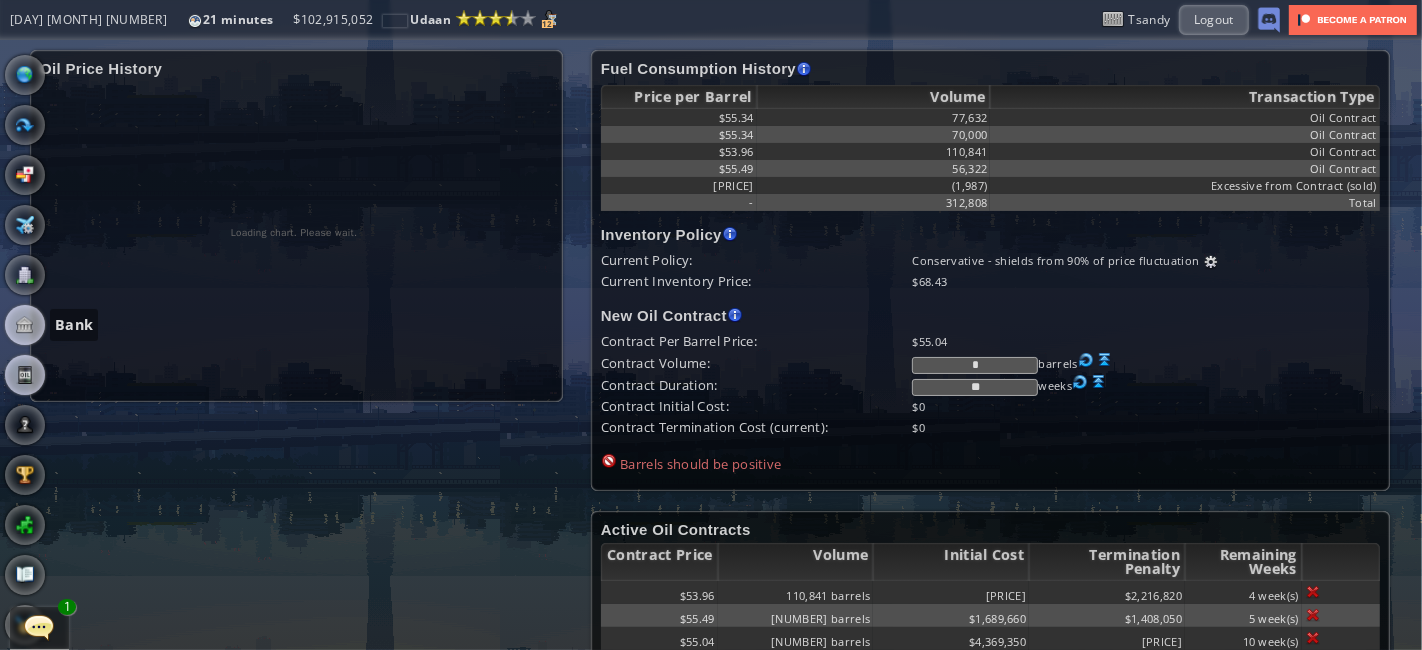 click at bounding box center [25, 325] 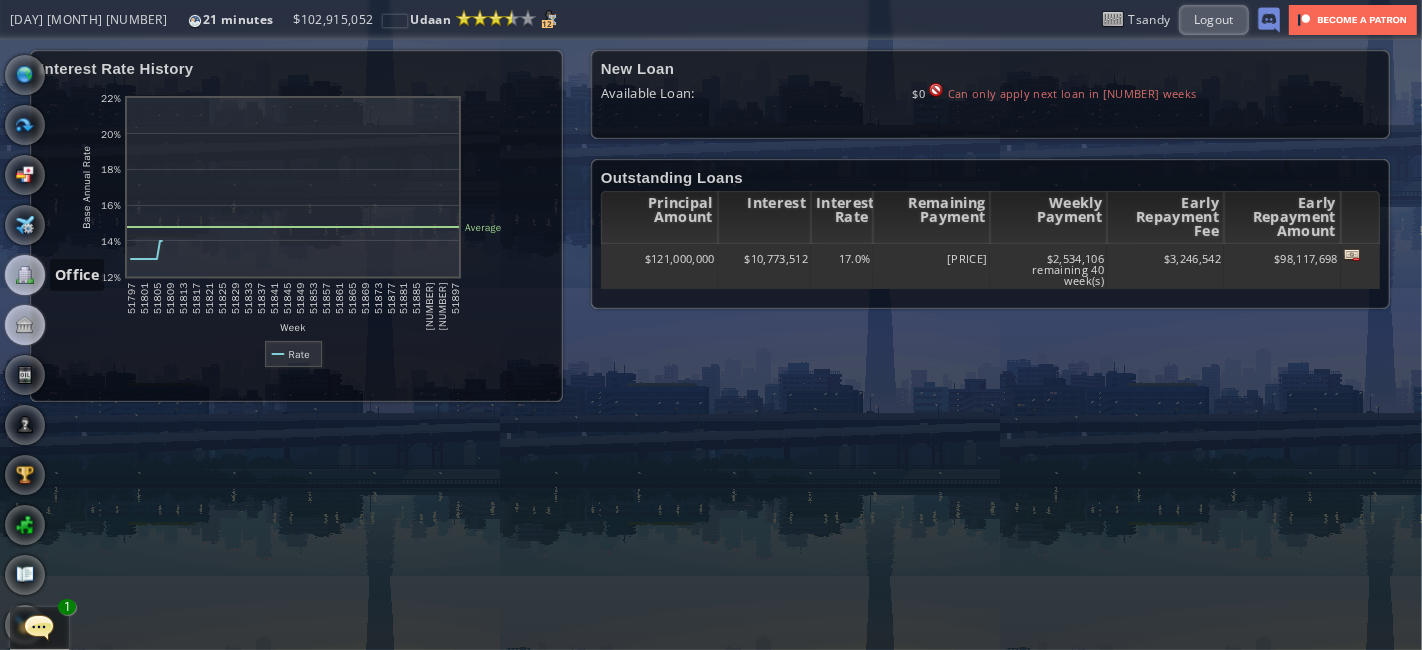 click at bounding box center [25, 275] 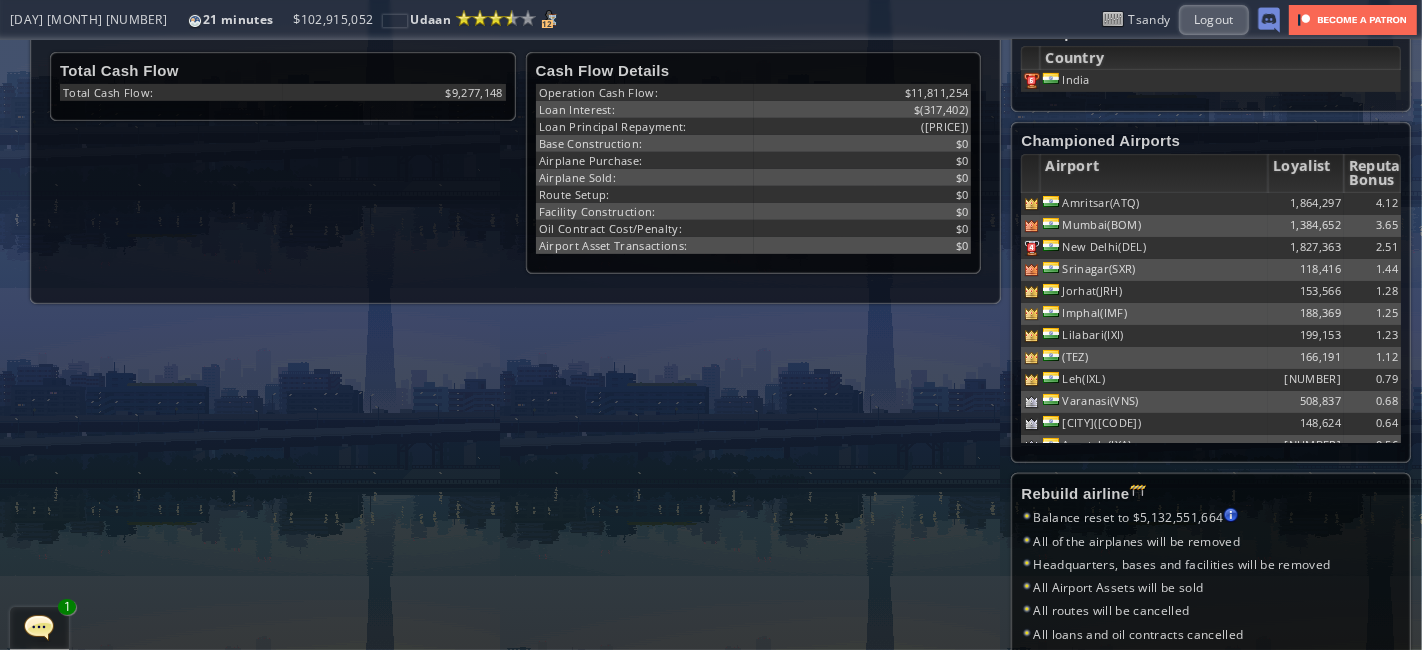 scroll, scrollTop: 0, scrollLeft: 0, axis: both 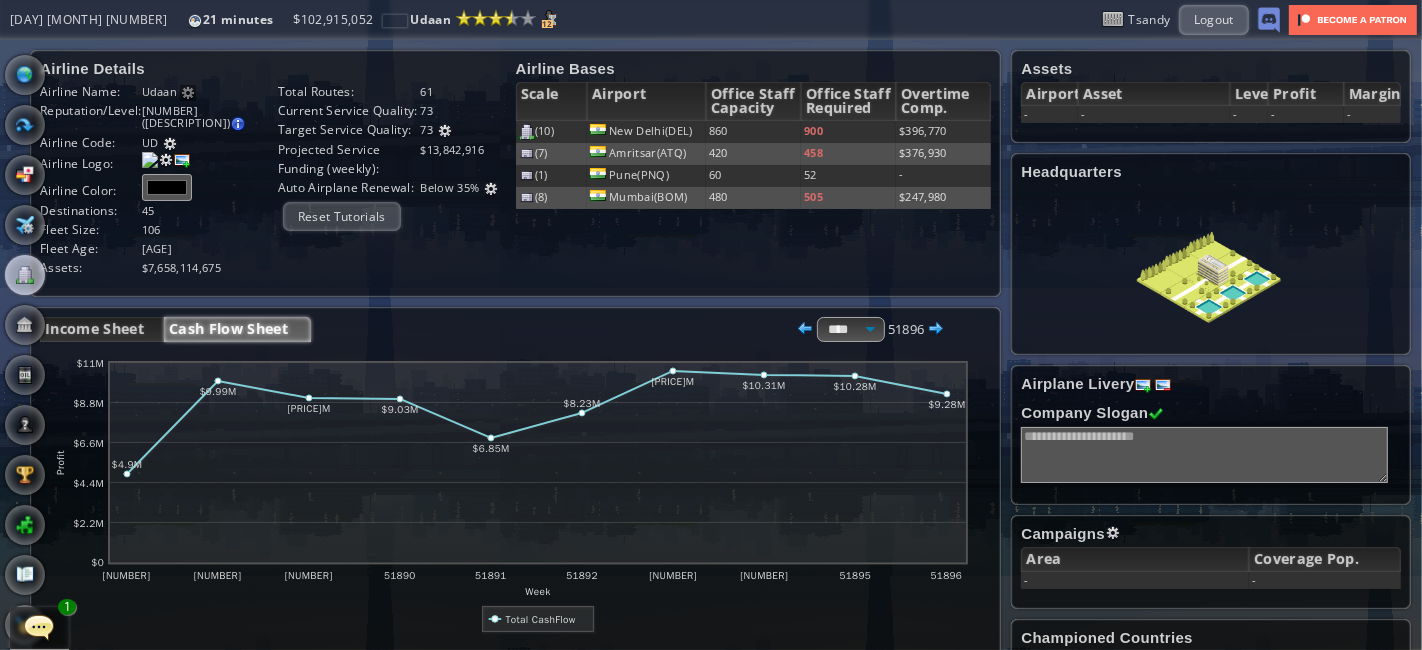 click at bounding box center [7, 325] 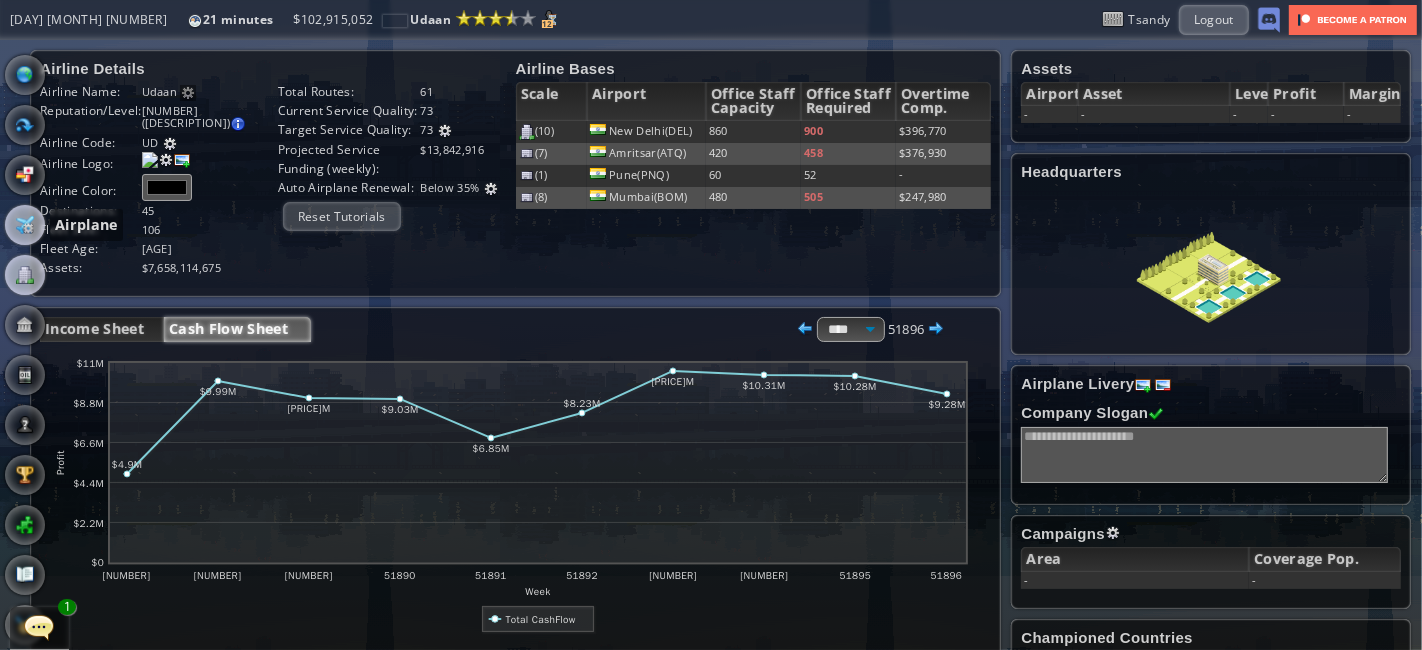 click at bounding box center [25, 225] 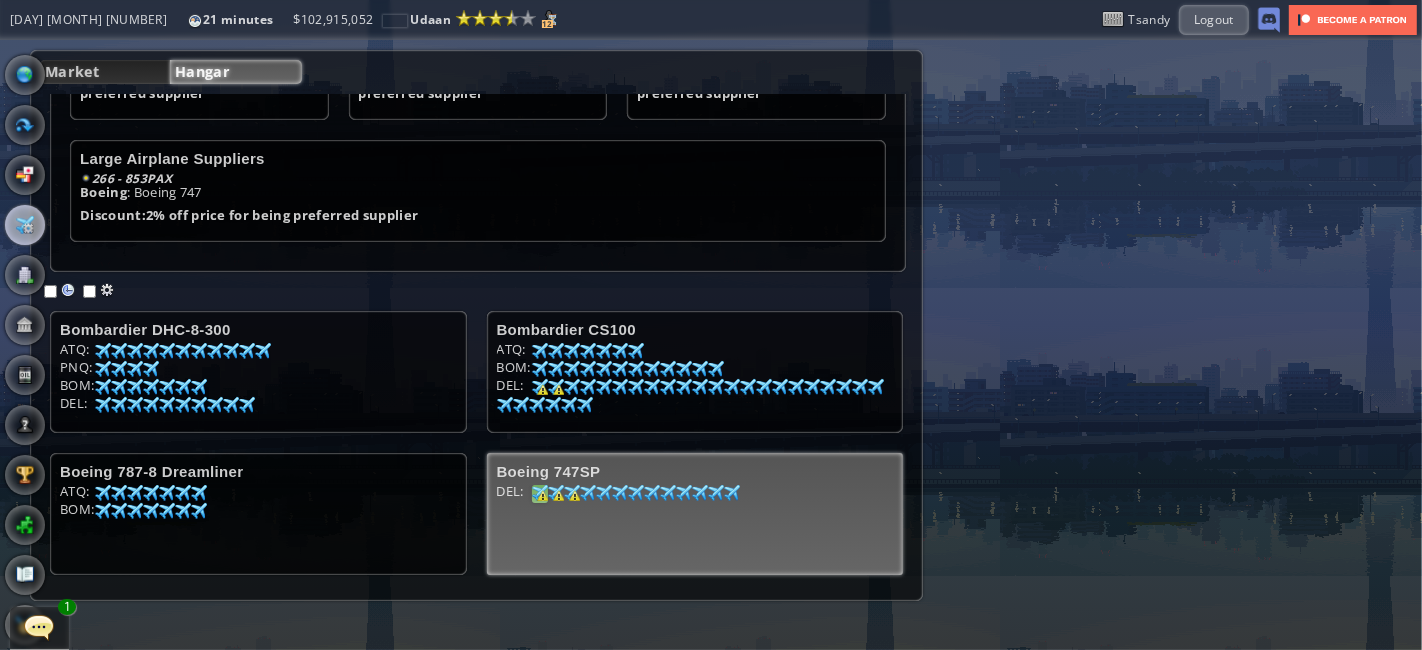 click at bounding box center (103, 351) 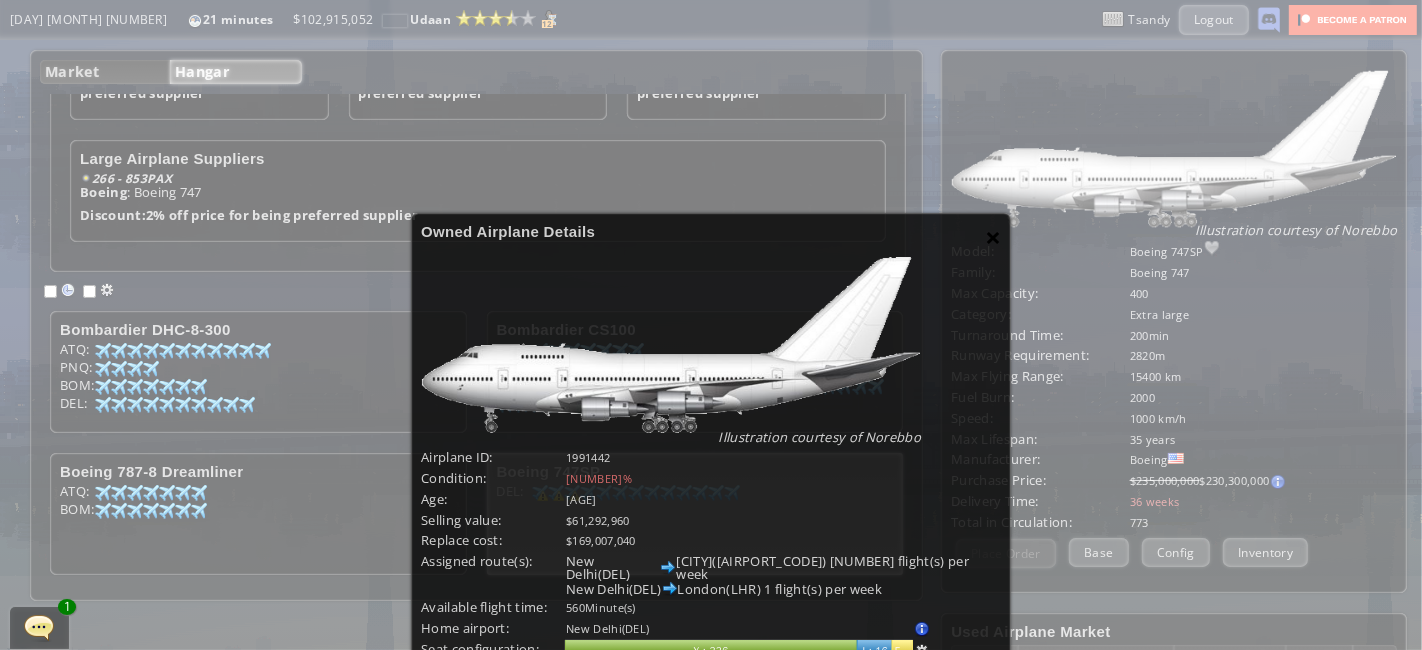 click on "×" at bounding box center [993, 237] 